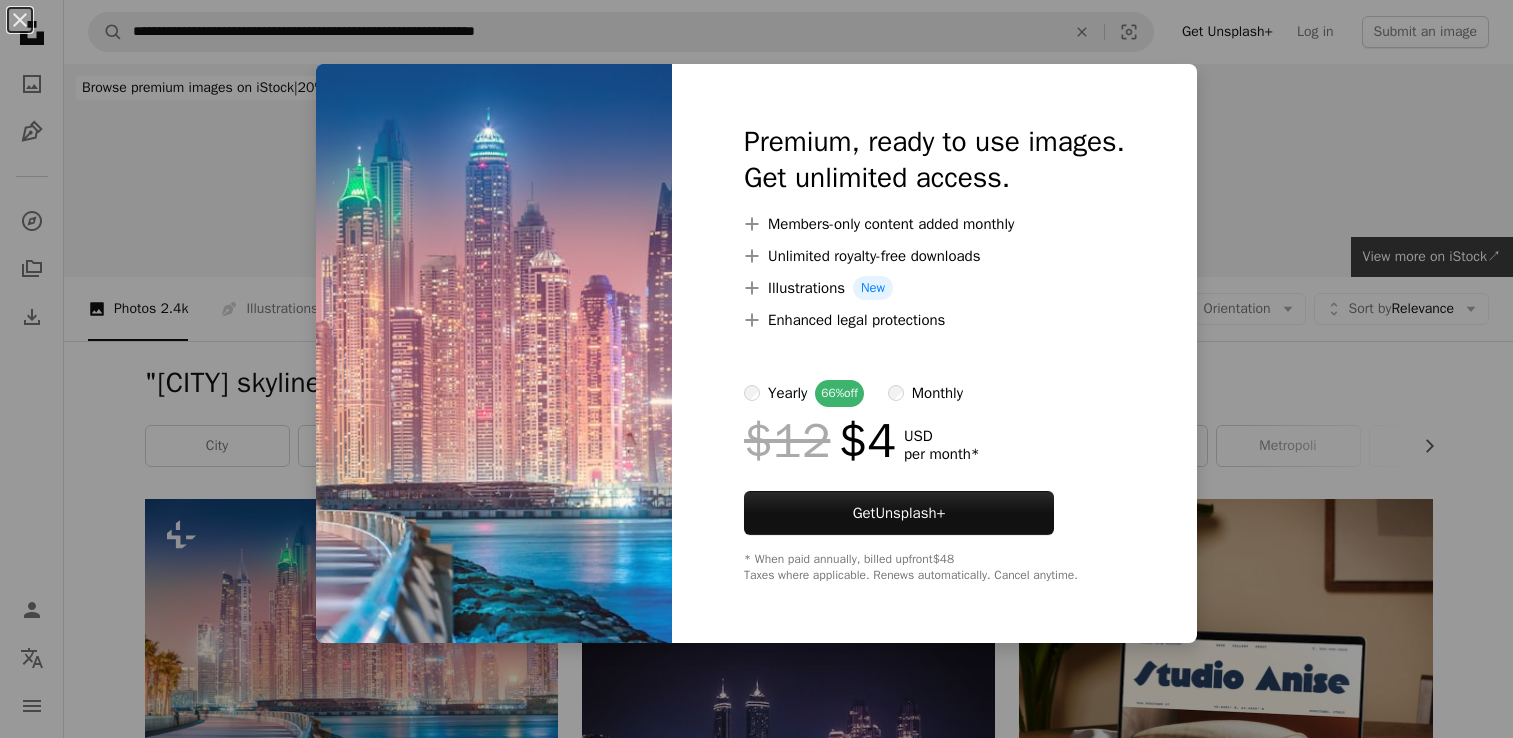 scroll, scrollTop: 204, scrollLeft: 0, axis: vertical 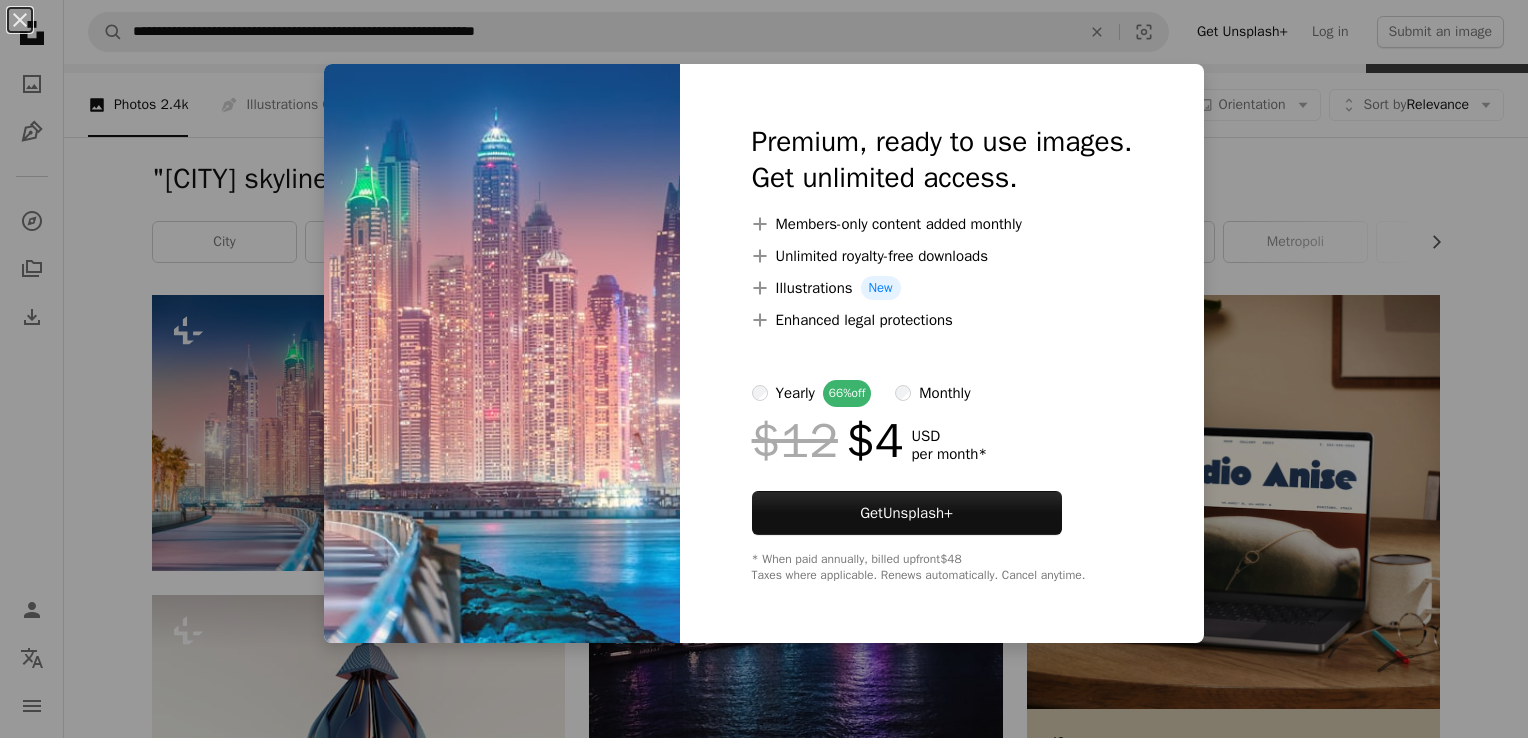 click on "An X shape Premium, ready to use images. Get unlimited access. A plus sign Members-only content added monthly A plus sign Unlimited royalty-free downloads A plus sign Illustrations  New A plus sign Enhanced legal protections yearly 66%  off monthly $12   $4 USD per month * Get  Unsplash+ * When paid annually, billed upfront  $48 Taxes where applicable. Renews automatically. Cancel anytime." at bounding box center (764, 369) 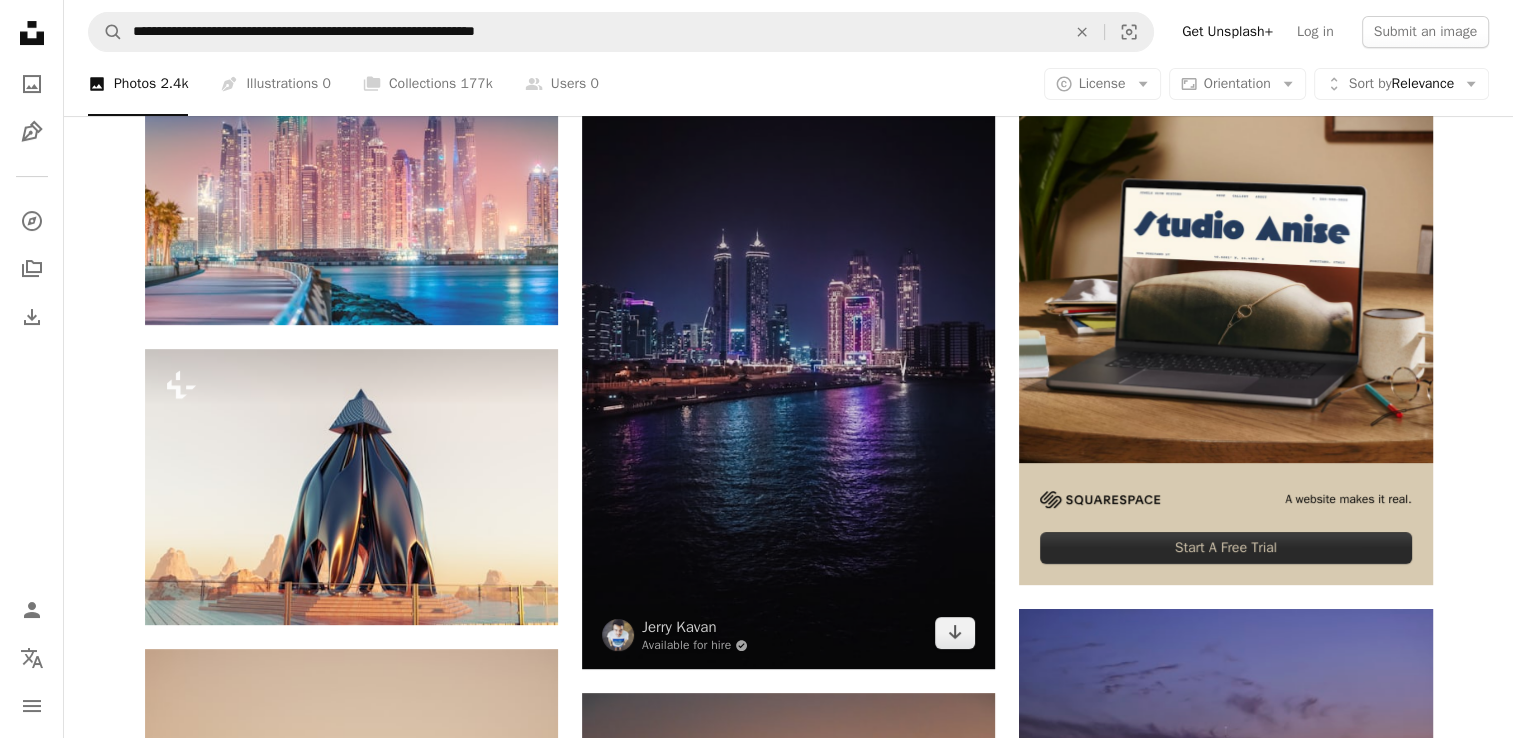 scroll, scrollTop: 451, scrollLeft: 0, axis: vertical 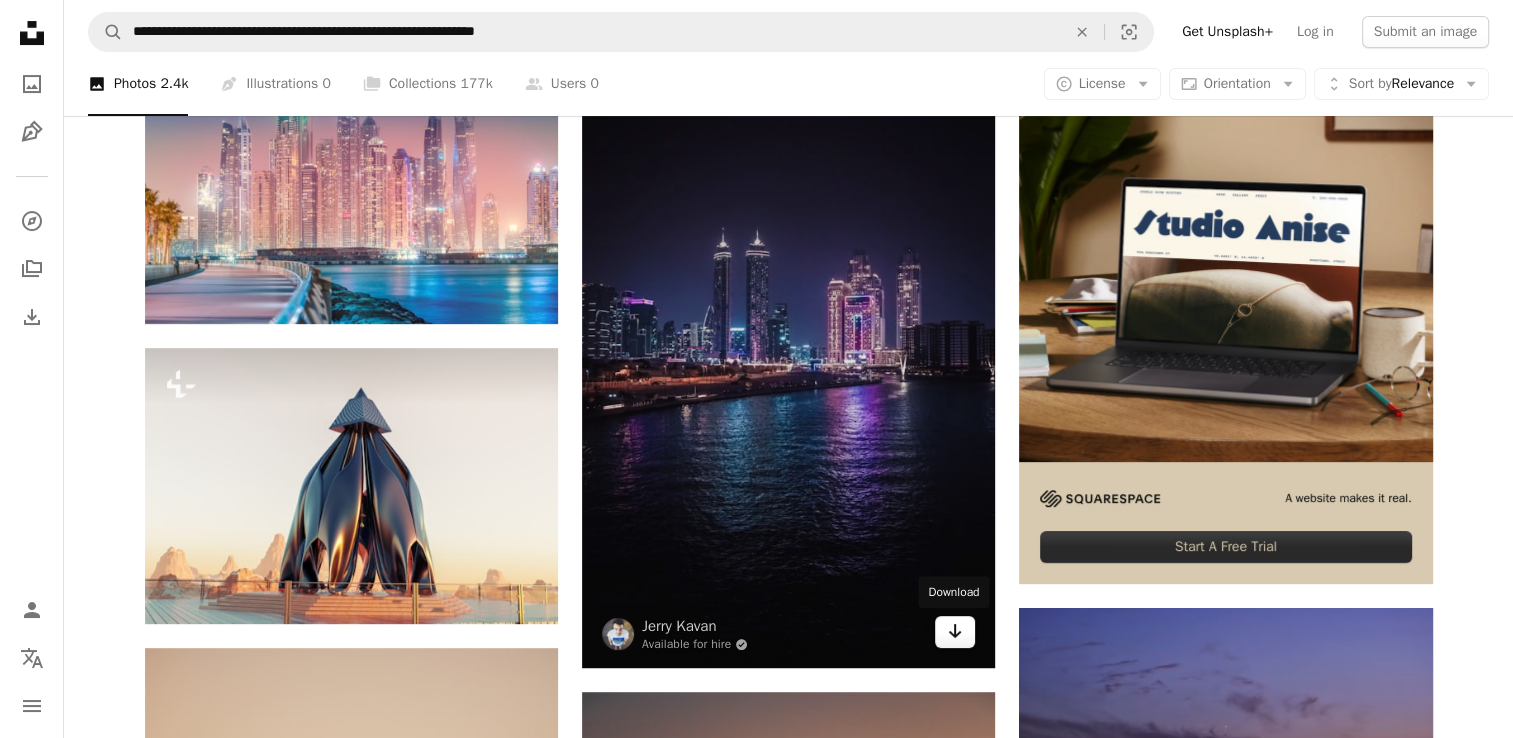 click on "Arrow pointing down" 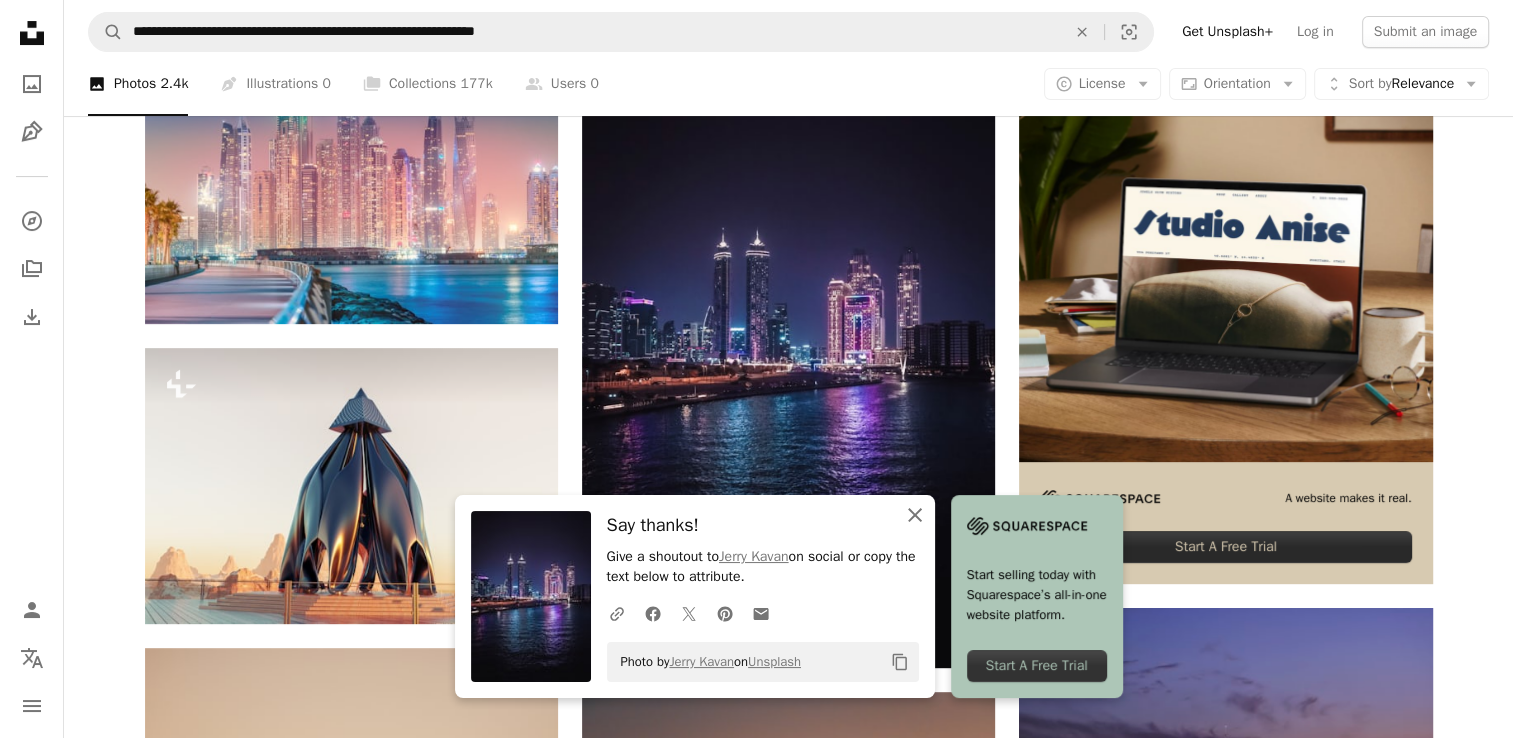 click on "An X shape" 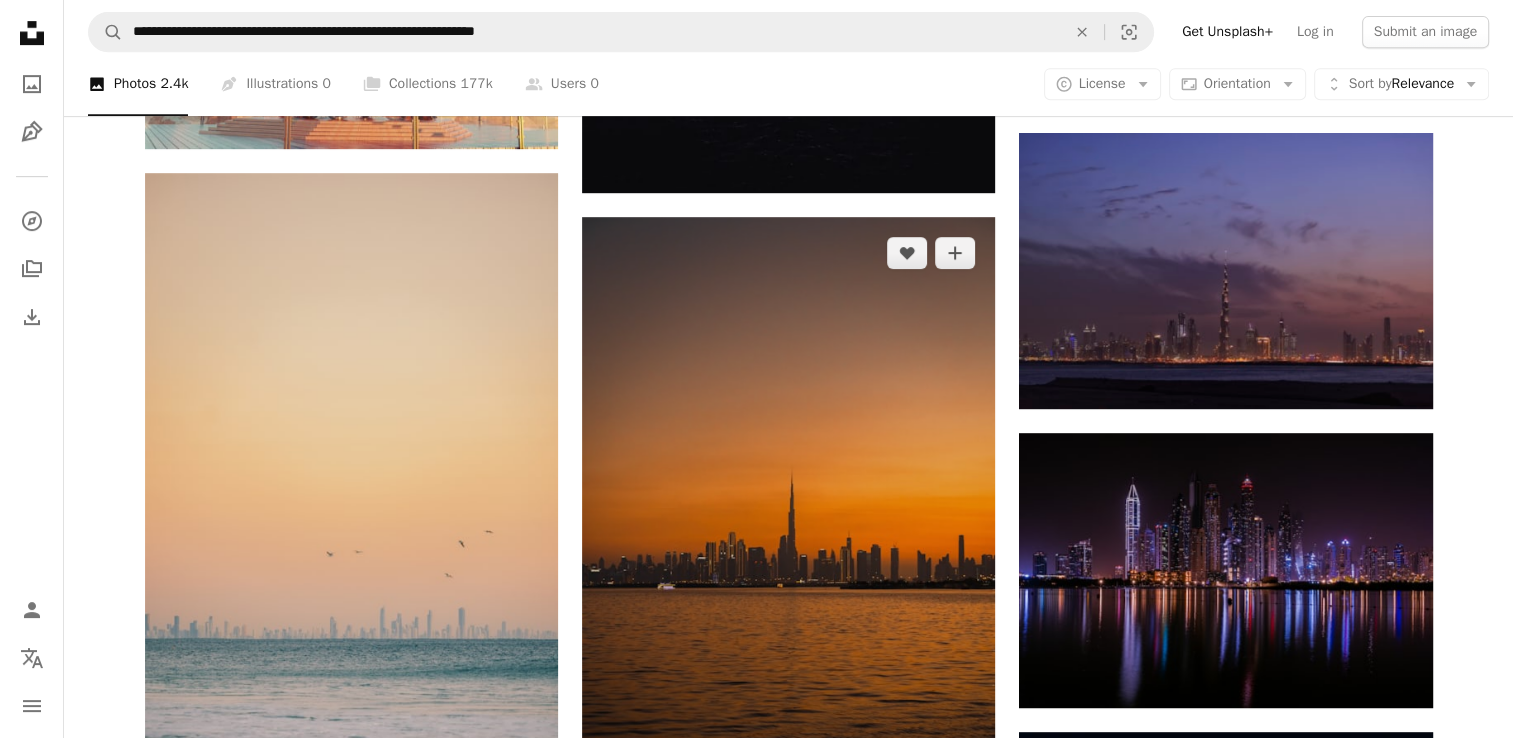 scroll, scrollTop: 924, scrollLeft: 0, axis: vertical 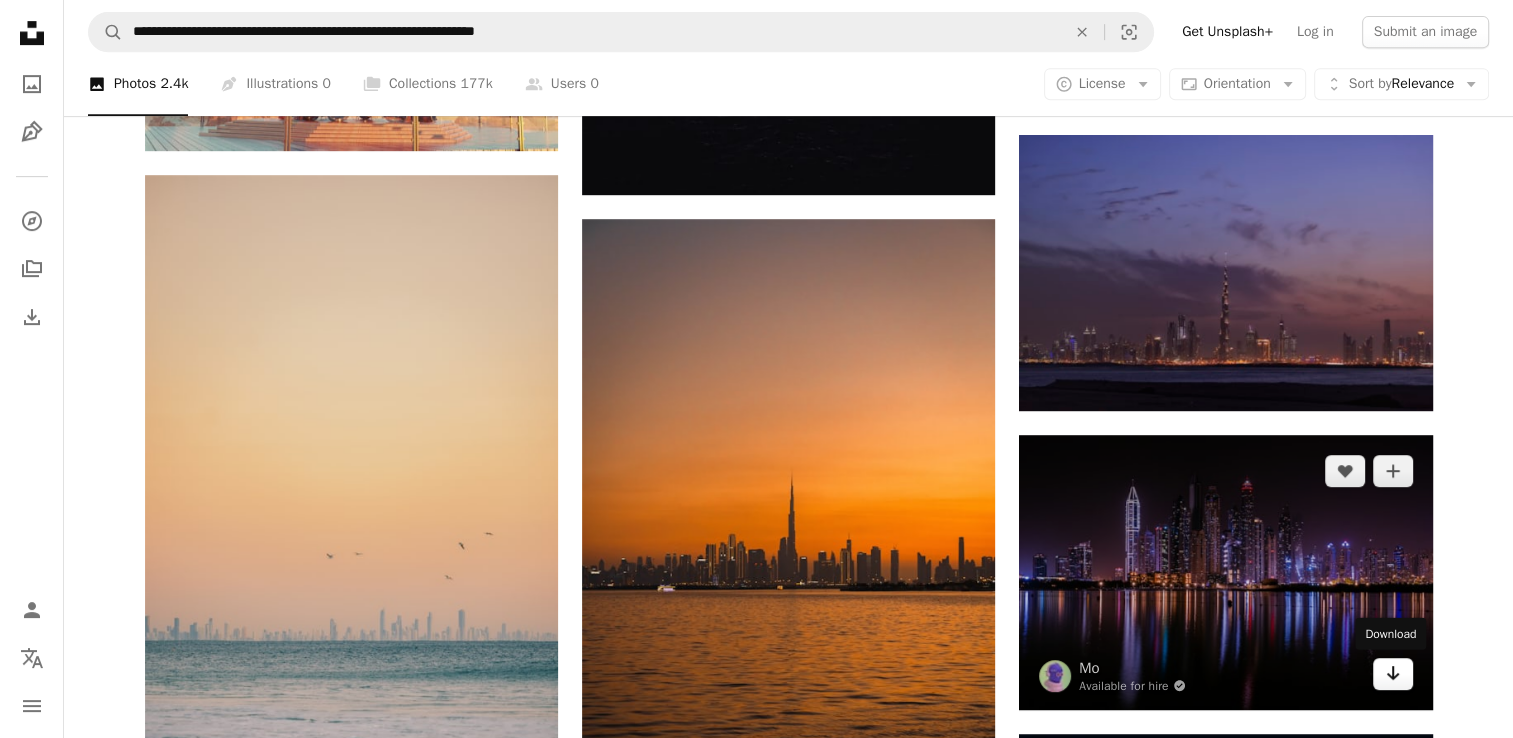 click on "Arrow pointing down" at bounding box center (1393, 674) 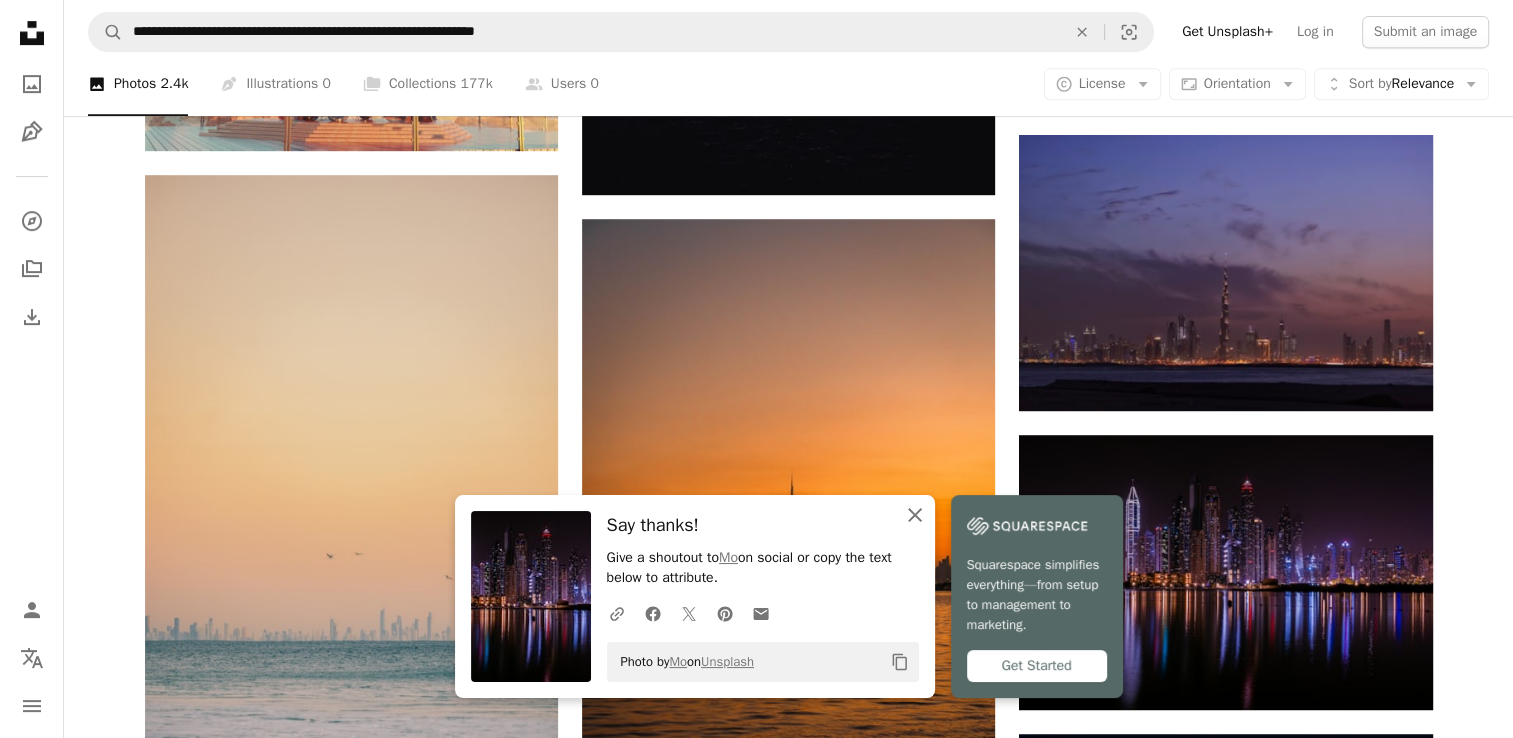 click on "An X shape" 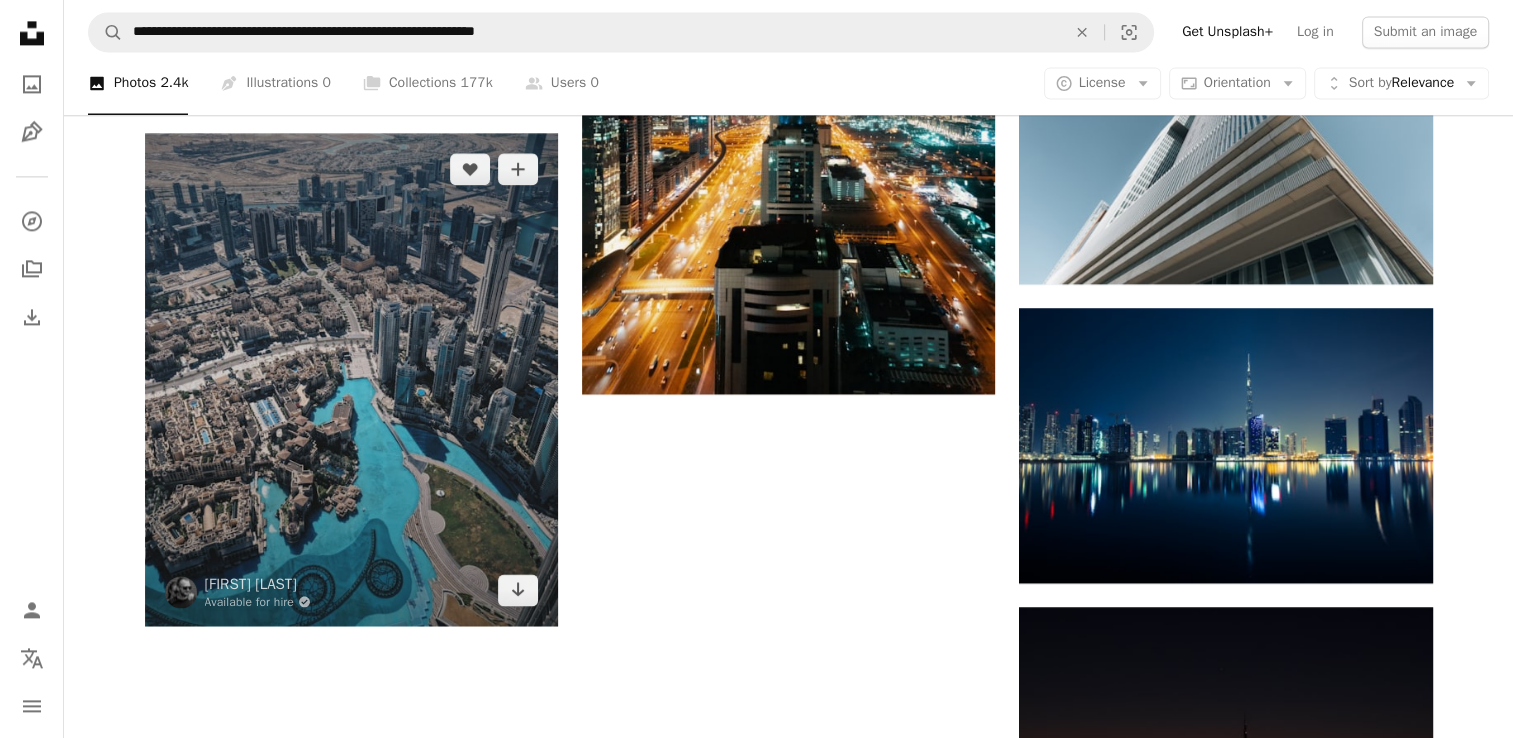 scroll, scrollTop: 2852, scrollLeft: 0, axis: vertical 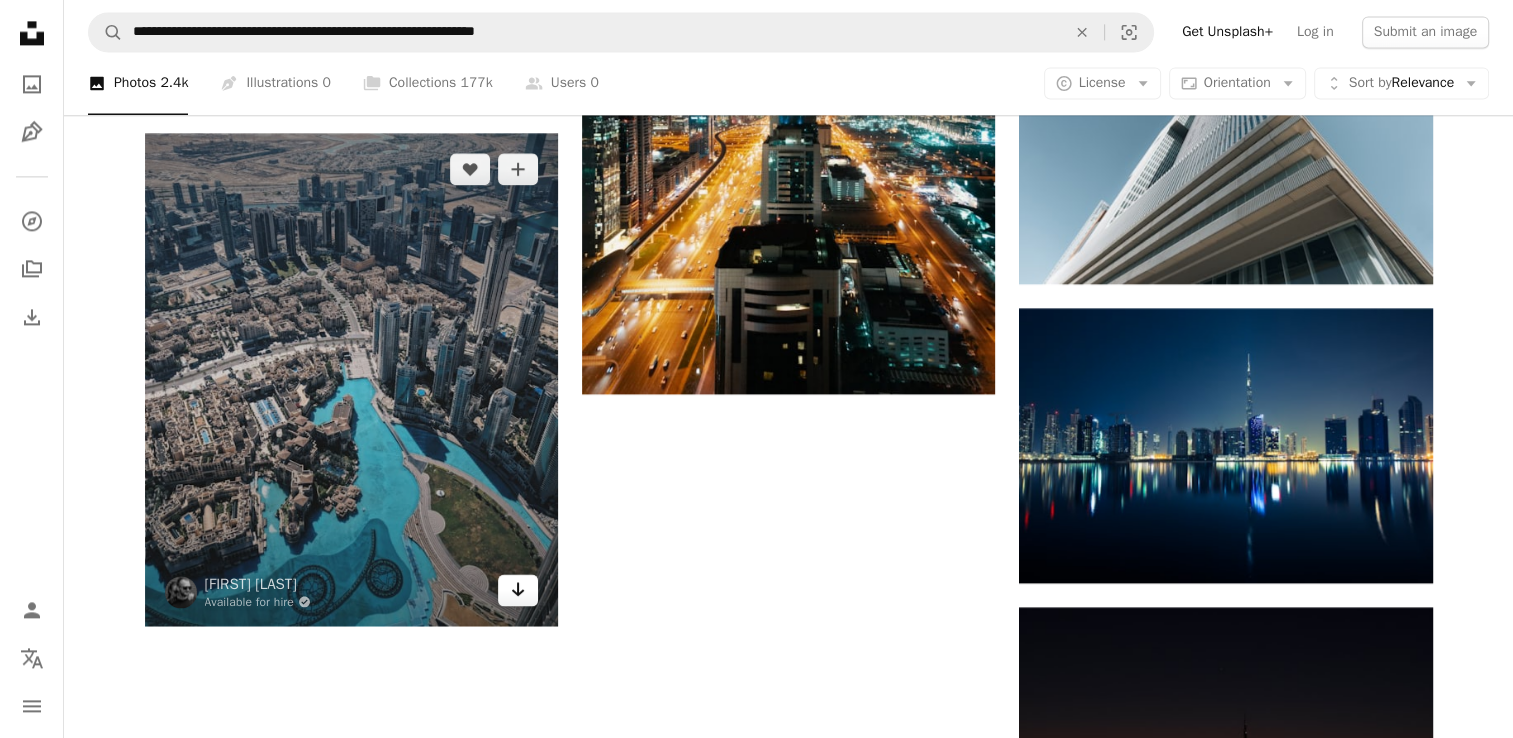 click on "Arrow pointing down" at bounding box center [518, 590] 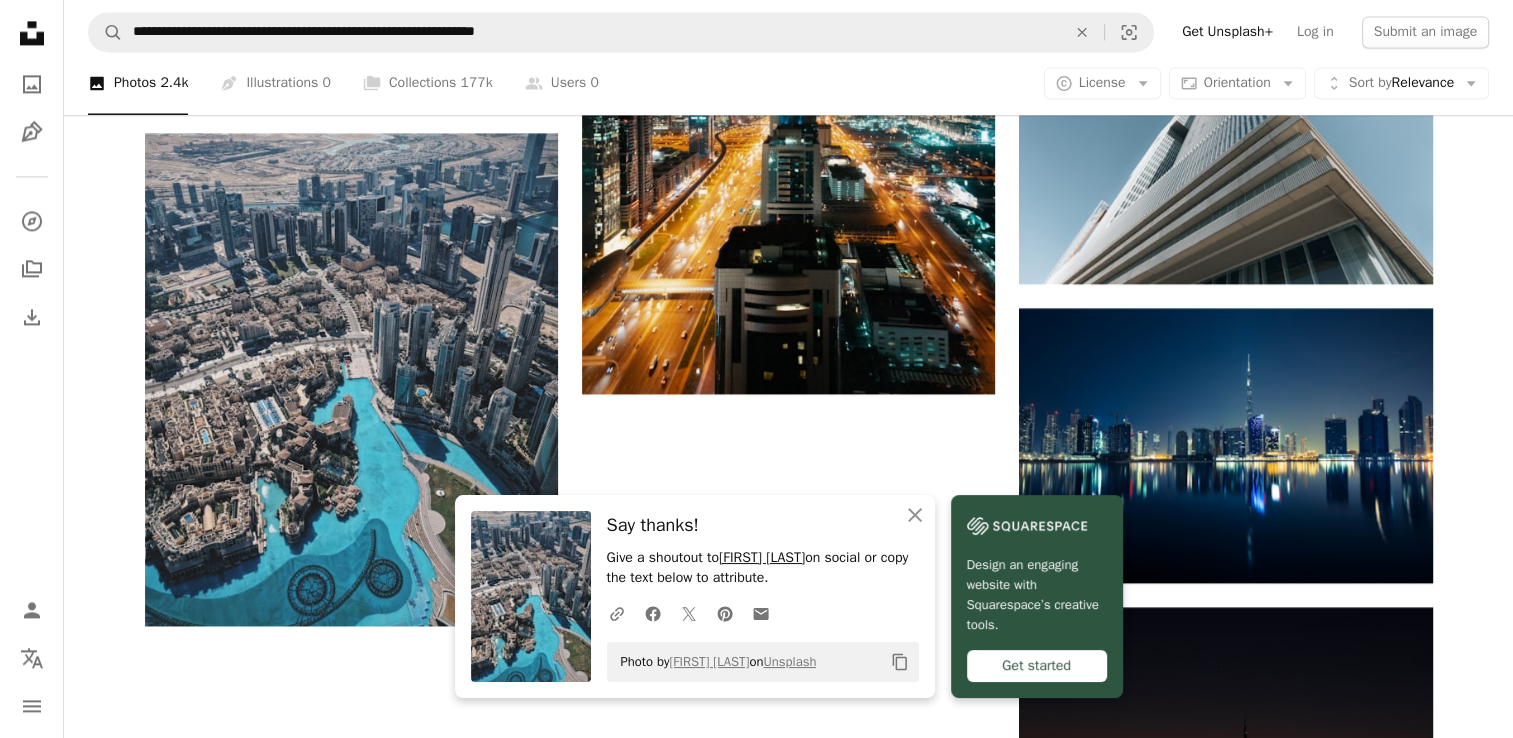 click on "[FIRST] [LAST]" at bounding box center [762, 557] 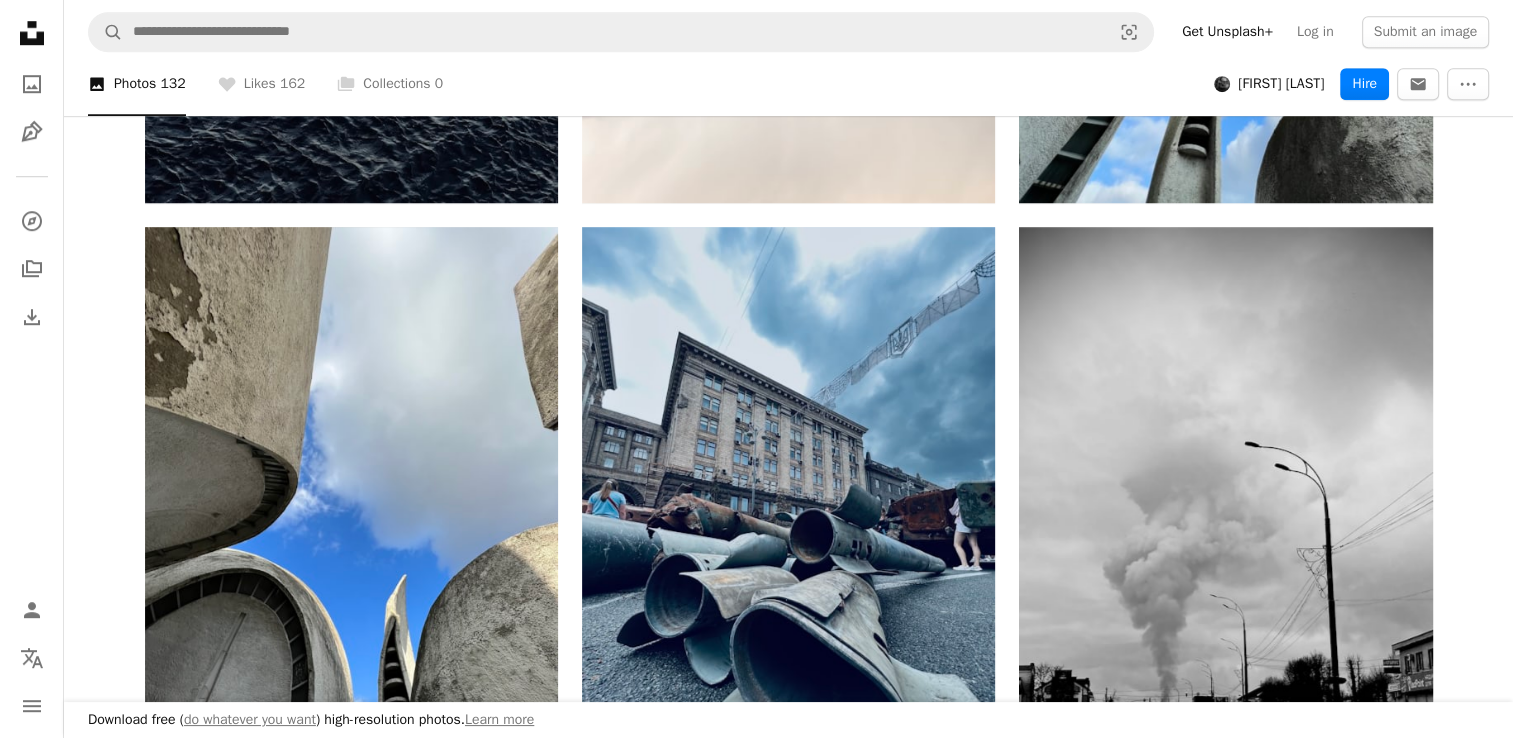 scroll, scrollTop: 1499, scrollLeft: 0, axis: vertical 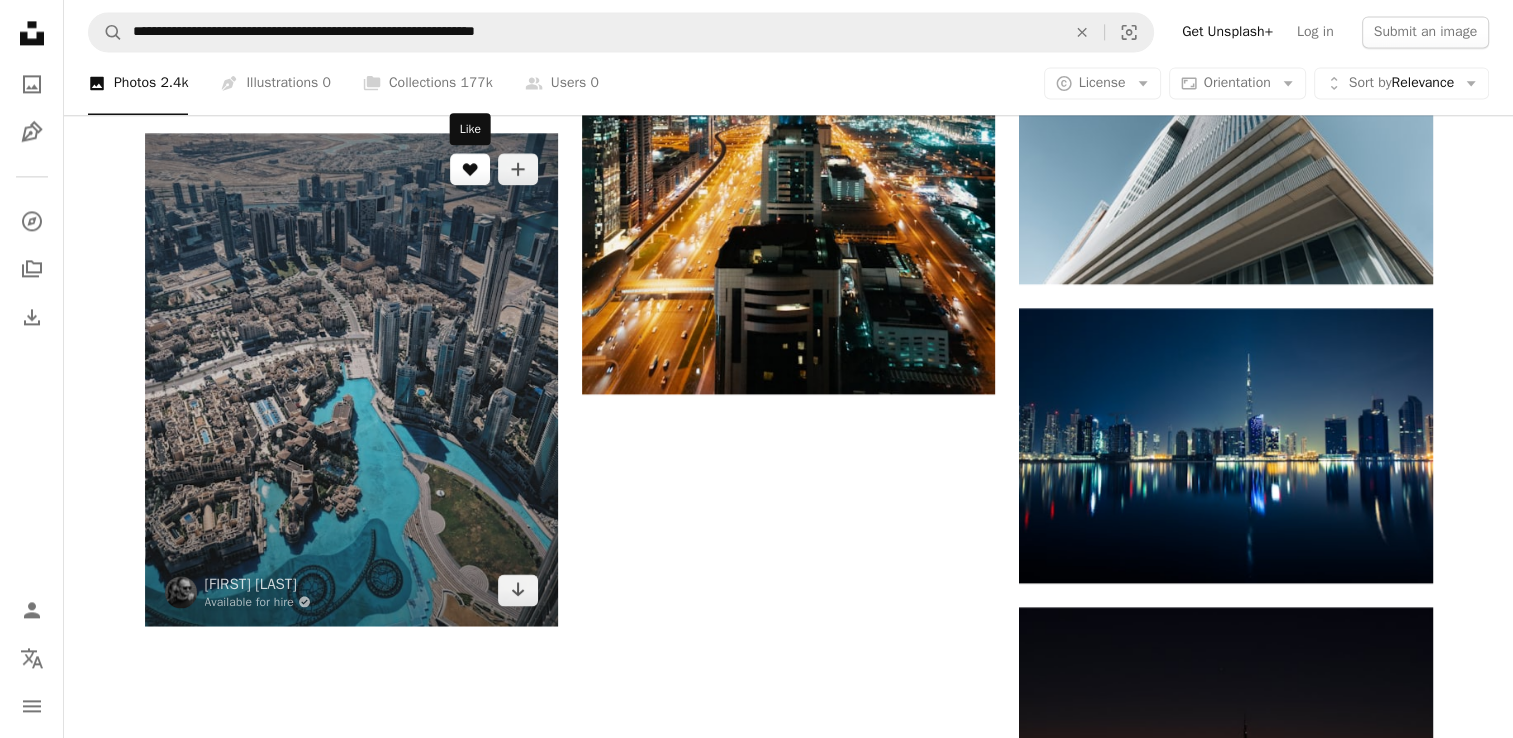 click 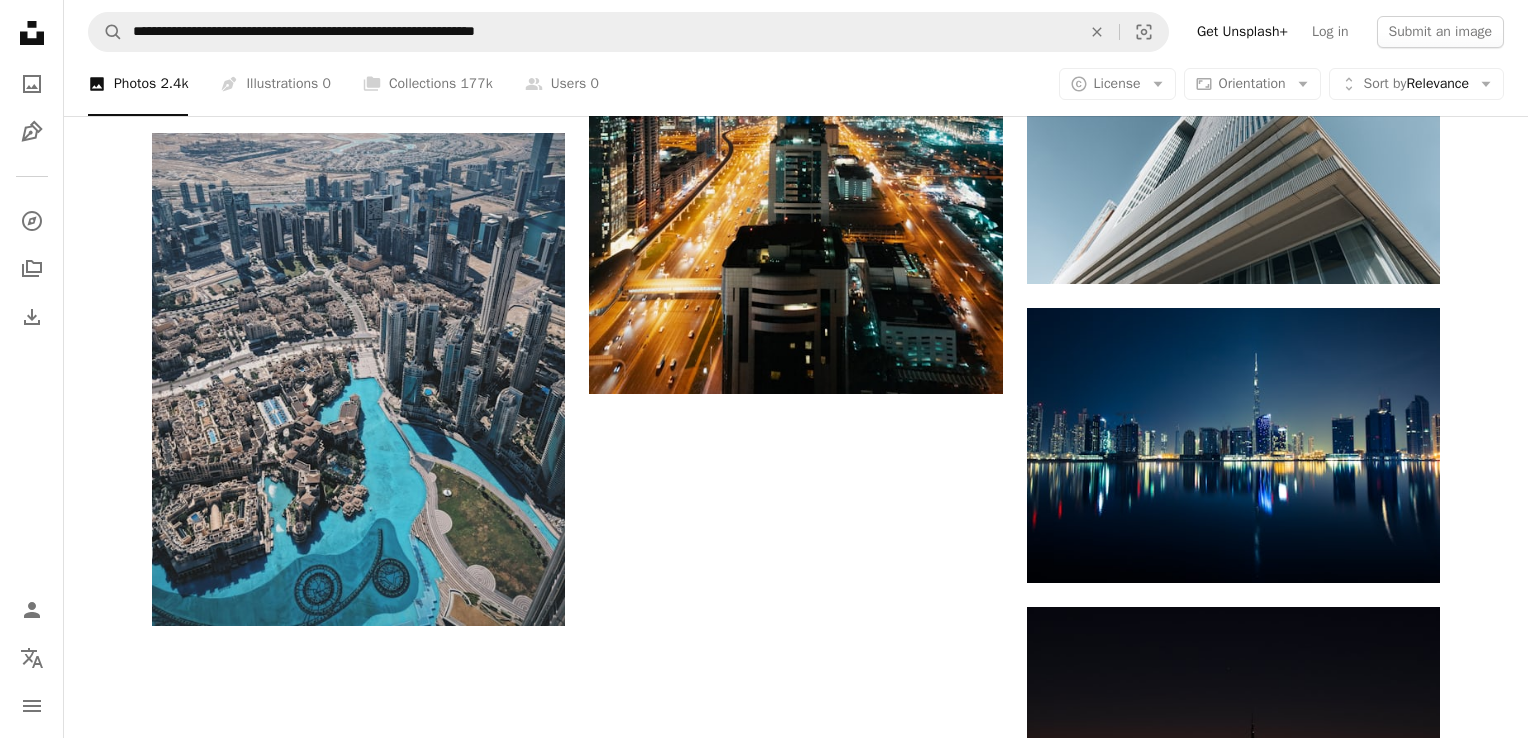 type on "**********" 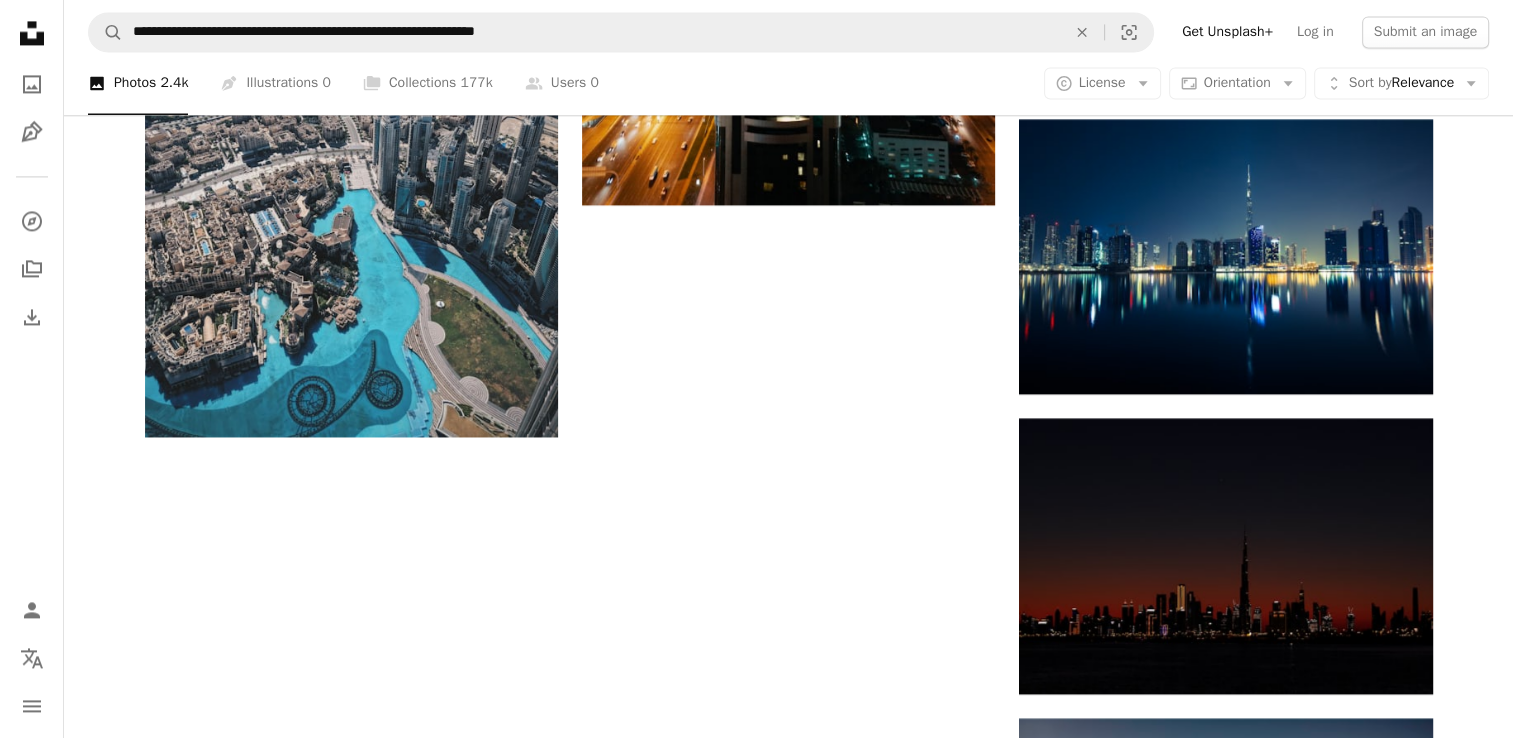 scroll, scrollTop: 3042, scrollLeft: 0, axis: vertical 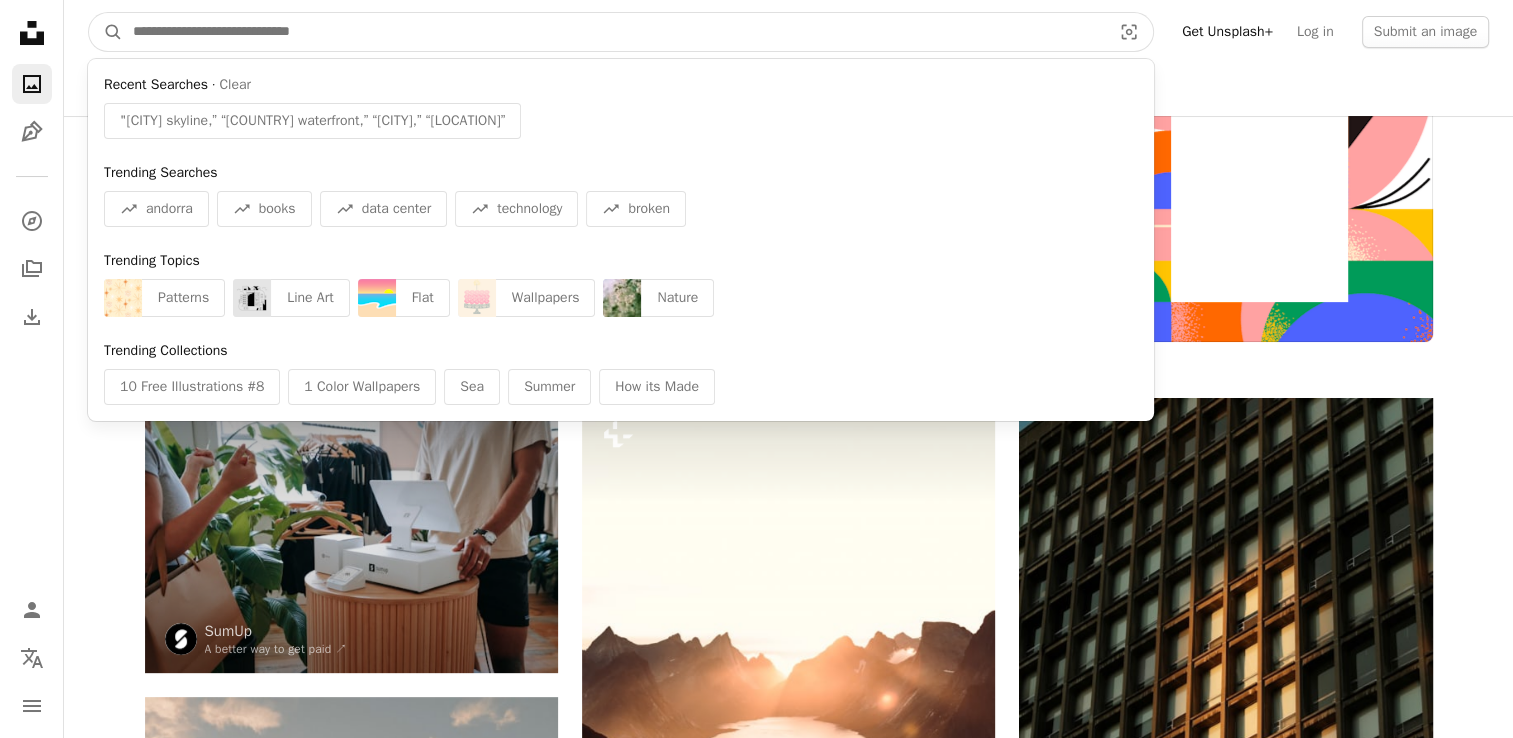 click at bounding box center (614, 32) 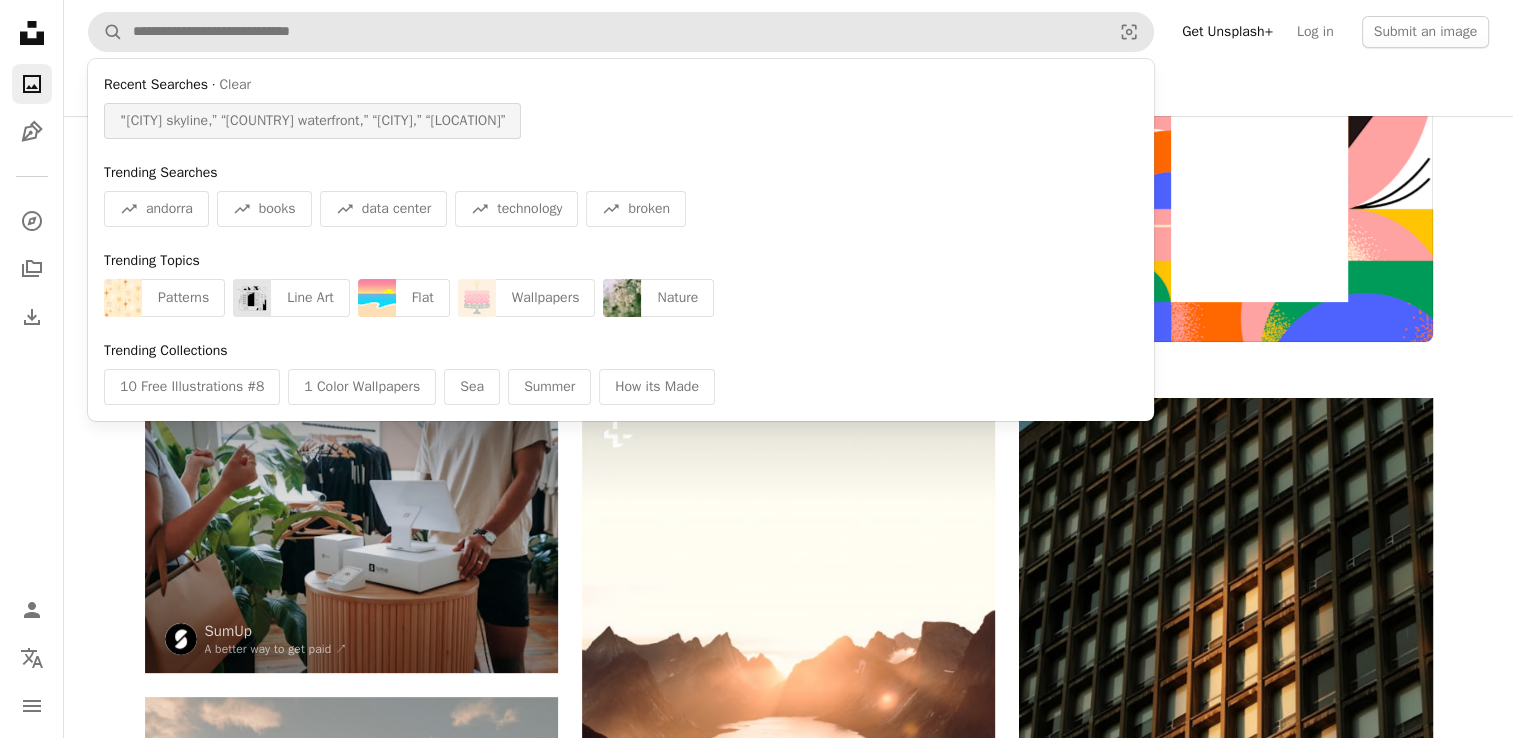 click on ""[CITY] skyline,” “[COUNTRY] waterfront,” “[CITY],” “[LOCATION]”" at bounding box center (312, 121) 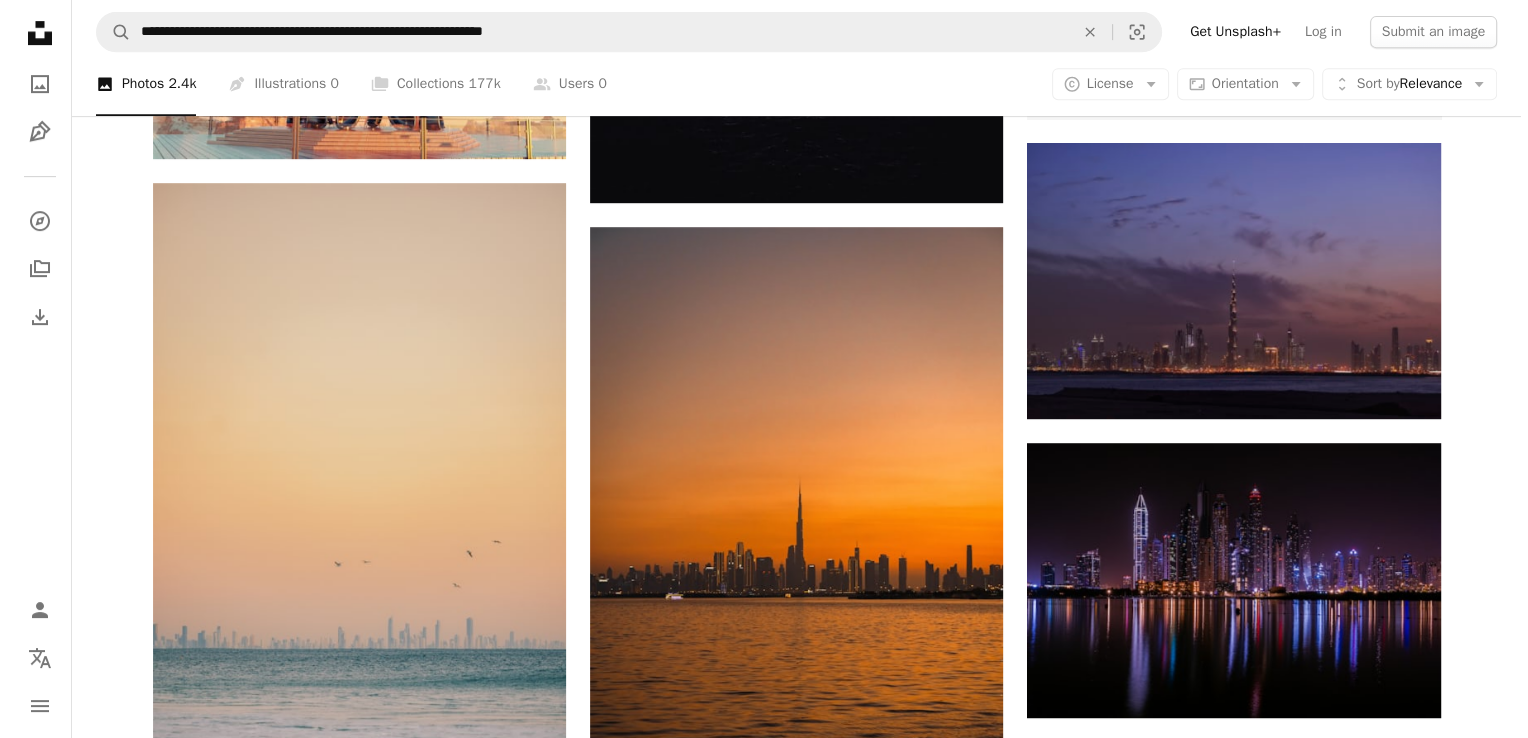 scroll, scrollTop: 866, scrollLeft: 0, axis: vertical 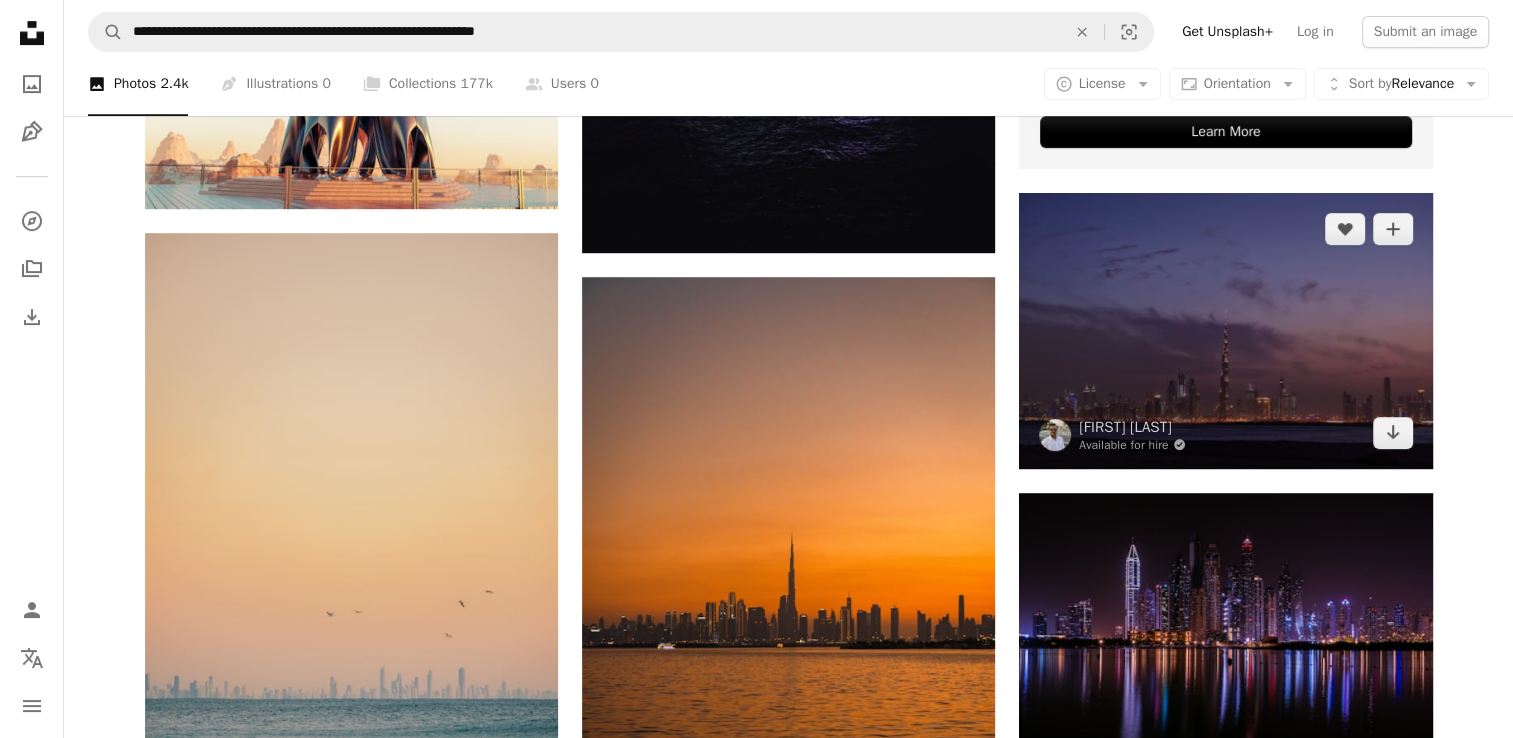 drag, startPoint x: 1169, startPoint y: 321, endPoint x: 1112, endPoint y: 311, distance: 57.870544 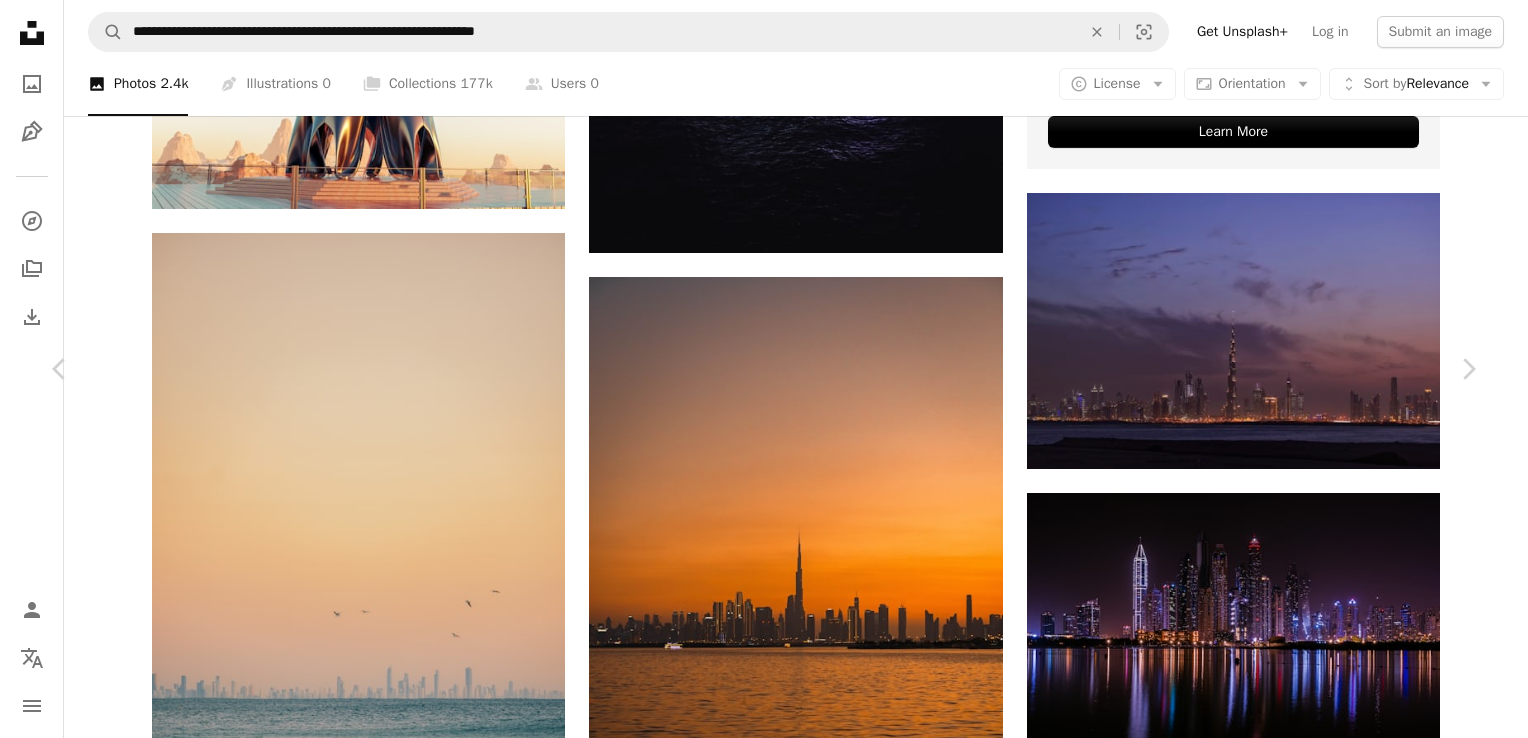 click on "More Actions" 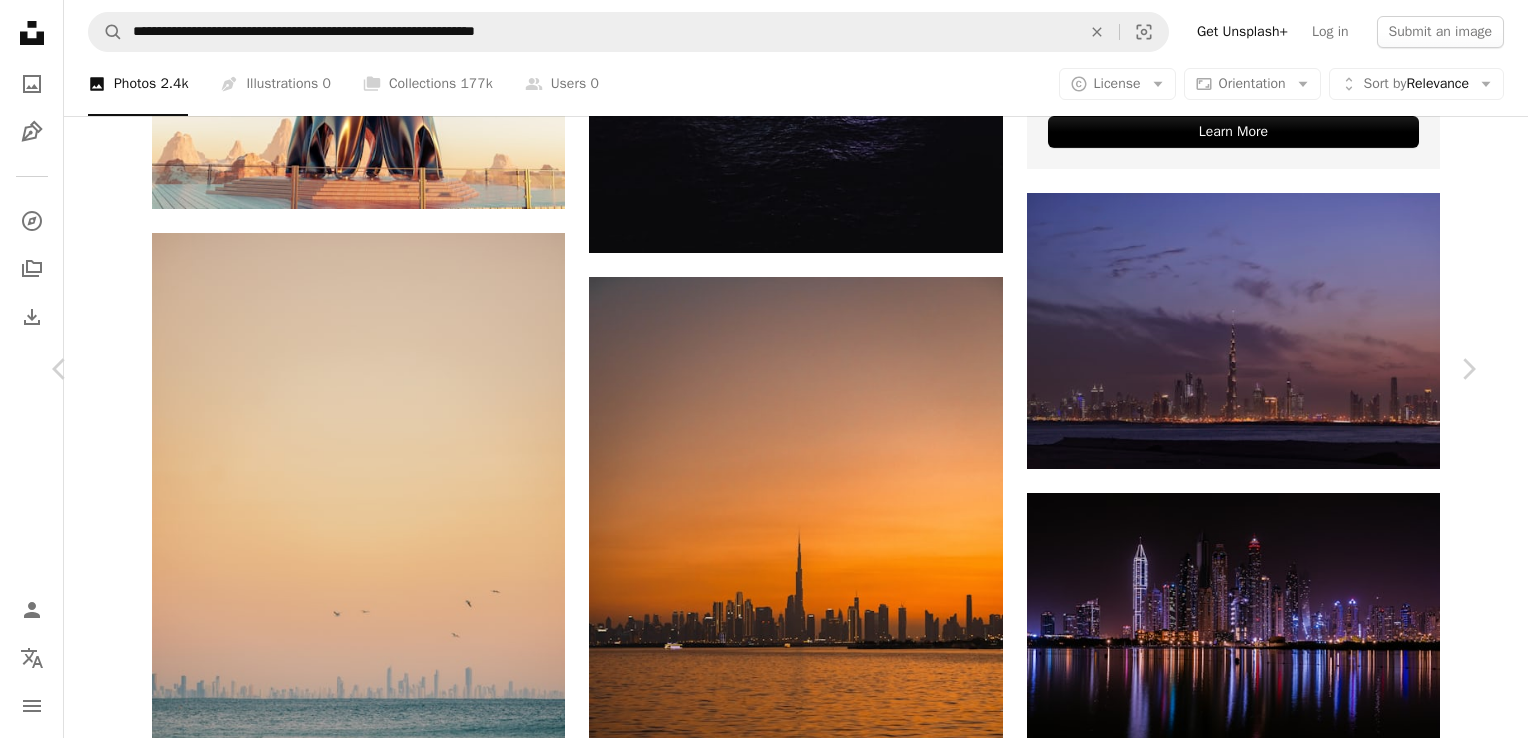 scroll, scrollTop: 1240, scrollLeft: 0, axis: vertical 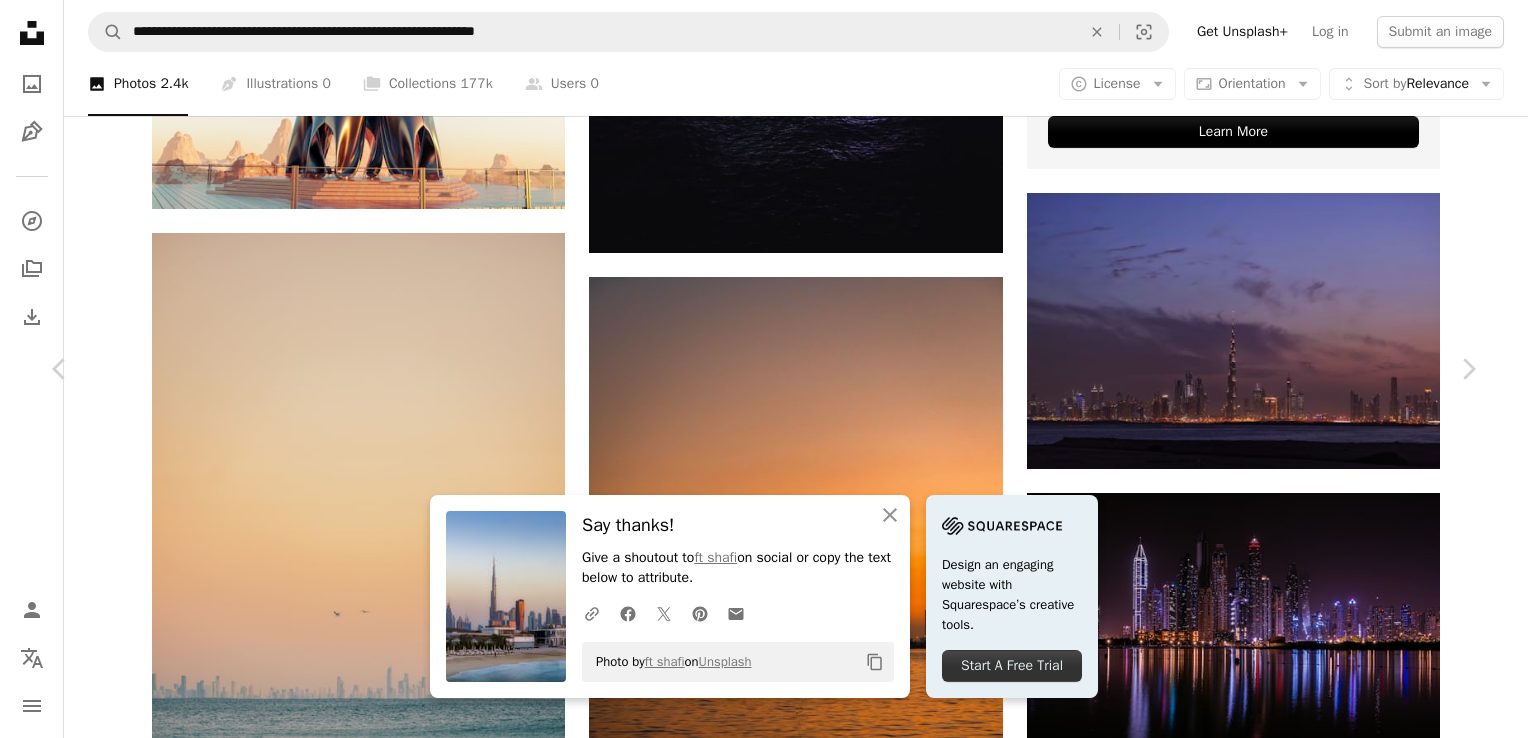 click on "Copy content" 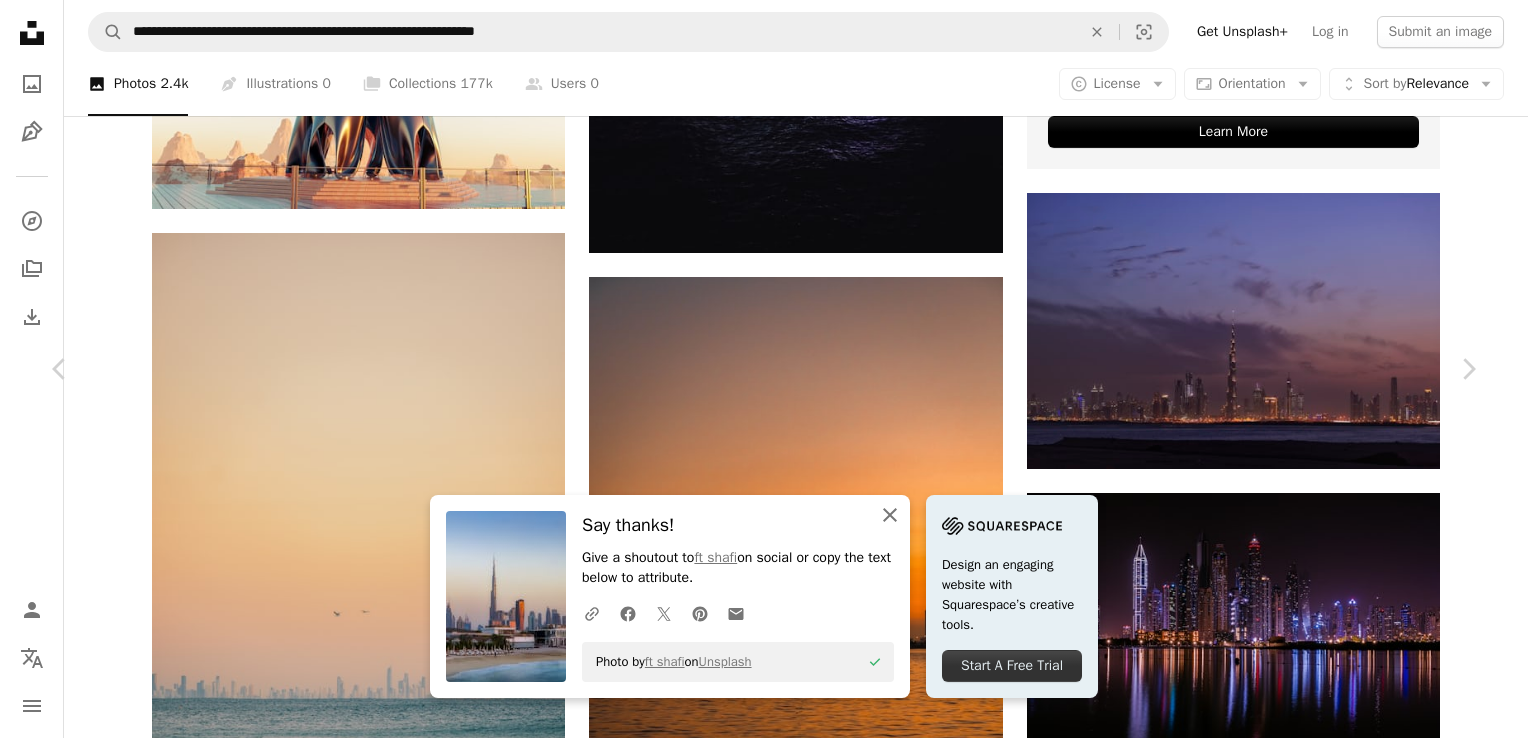 click on "An X shape" 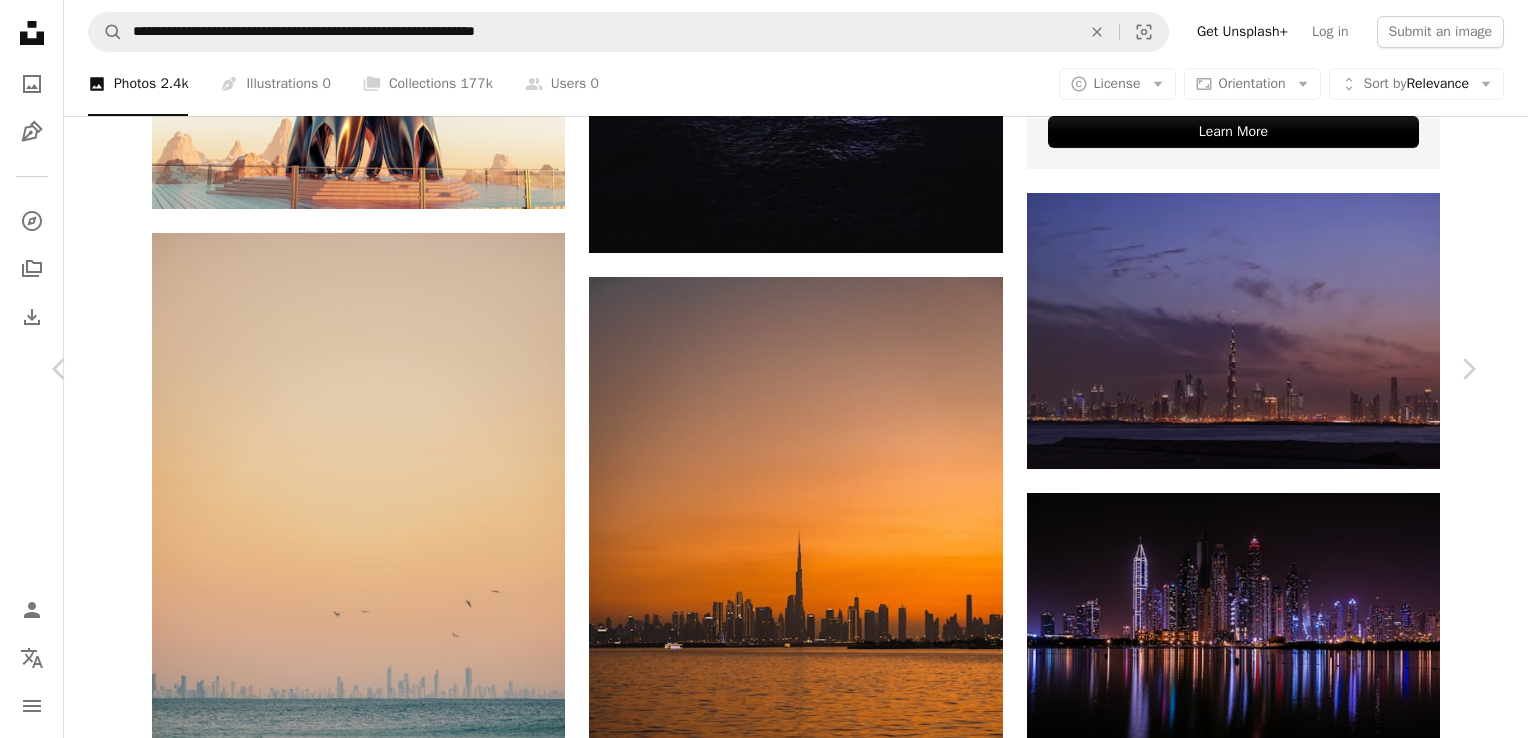 click on "Zoom in" at bounding box center [756, 7853] 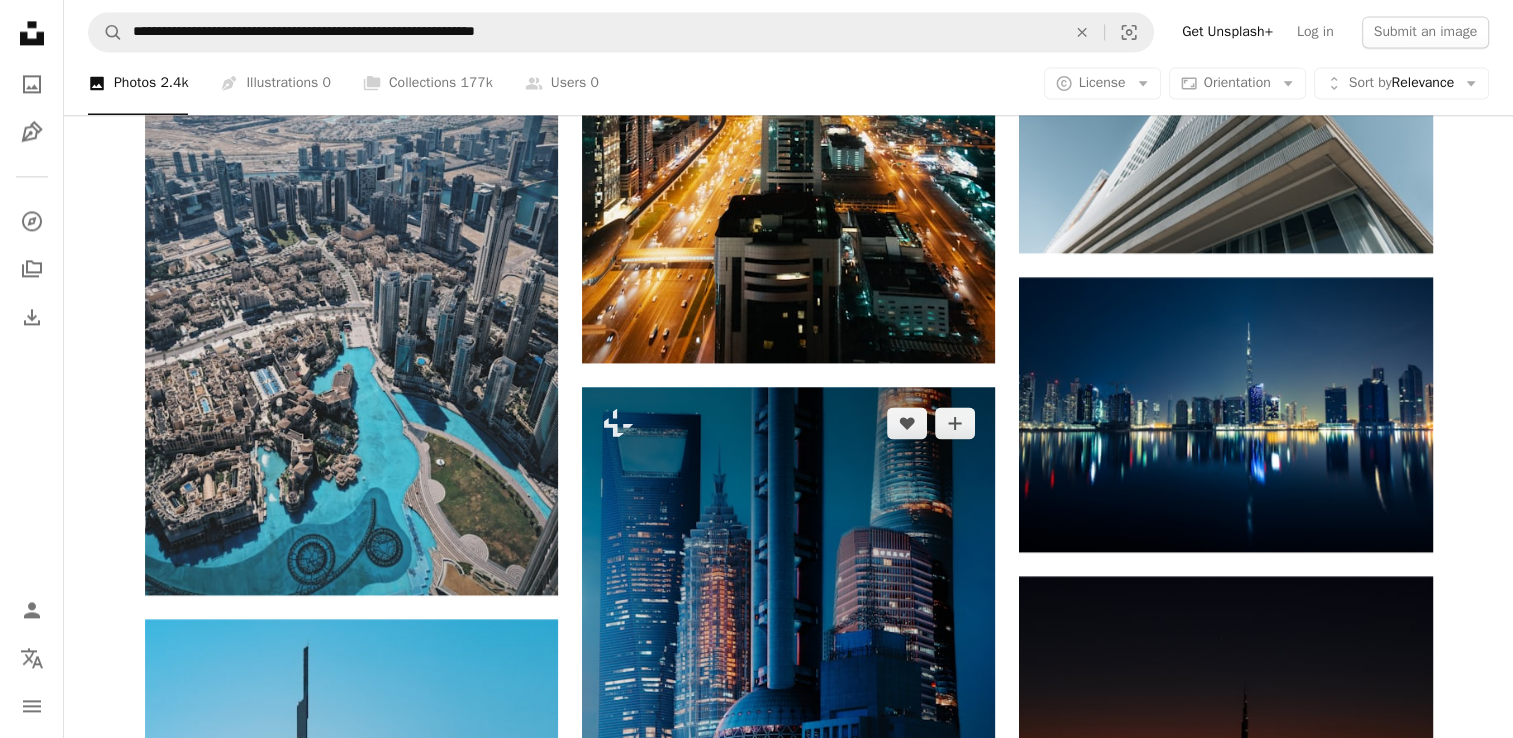scroll, scrollTop: 2887, scrollLeft: 0, axis: vertical 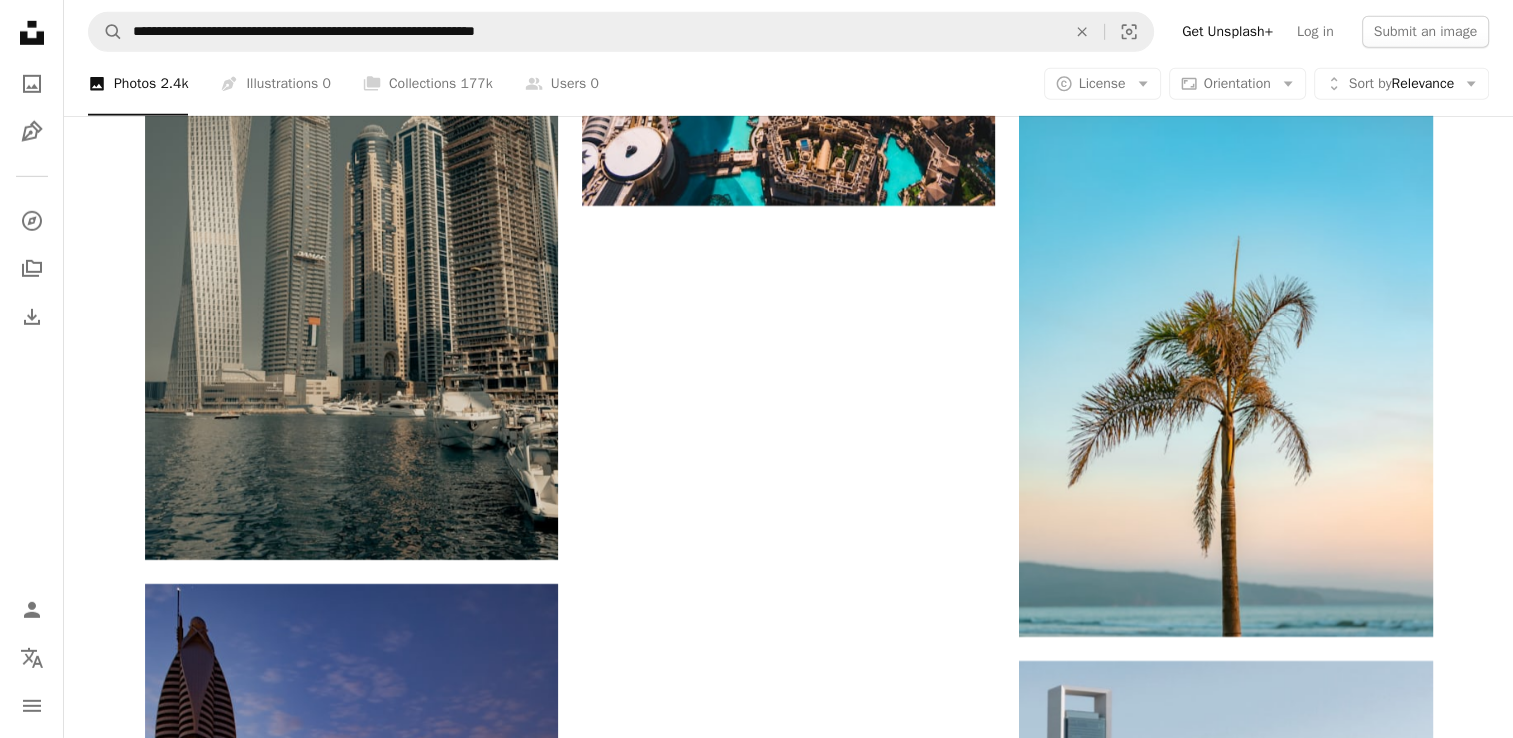 click on "Plus sign for Unsplash+ A heart A plus sign Getty Images For  Unsplash+ A lock   Purchase Plus sign for Unsplash+ A heart A plus sign [FIRST] [LAST] For  Unsplash+ A lock   Purchase A heart A plus sign [FIRST] [LAST] Available for hire A checkmark inside of a circle Arrow pointing down A heart A plus sign [FIRST] [LAST] Arrow pointing down A heart A plus sign [FIRST] [LAST] Available for hire A checkmark inside of a circle Arrow pointing down Plus sign for Unsplash+ A heart A plus sign [FIRST] For  Unsplash+ A lock   Purchase A heart A plus sign [FIRST] [LAST] Available for hire A checkmark inside of a circle Arrow pointing down A heart A plus sign [FIRST] Arrow pointing down A heart A plus sign [FIRST] Arrow pointing down –– ––– –––  –– ––– –  ––– –––  ––––  –   – –– –––  – – ––– –– –– –––– –– On-brand and on budget images for your next campaign Learn More A heart" at bounding box center (788, -2258) 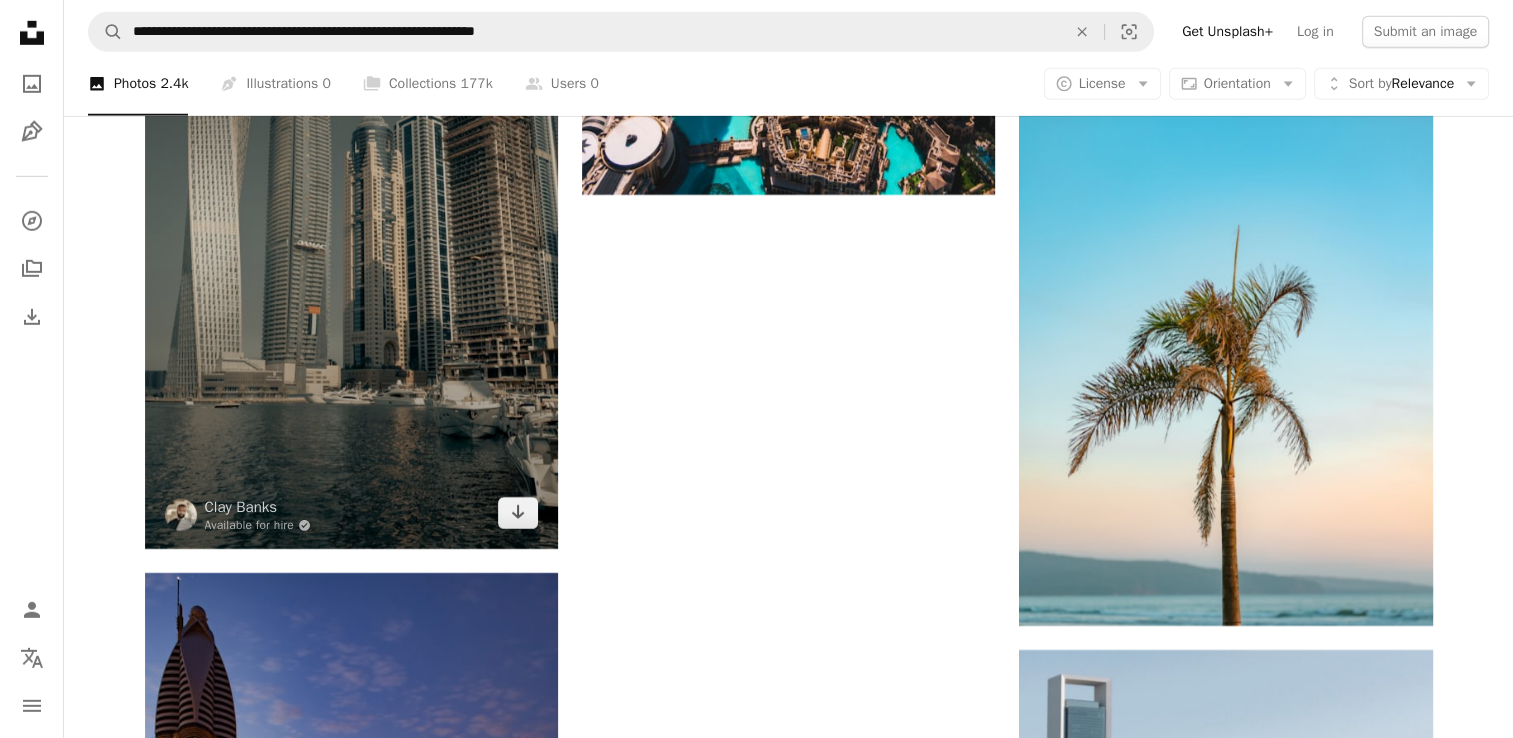 scroll, scrollTop: 6227, scrollLeft: 0, axis: vertical 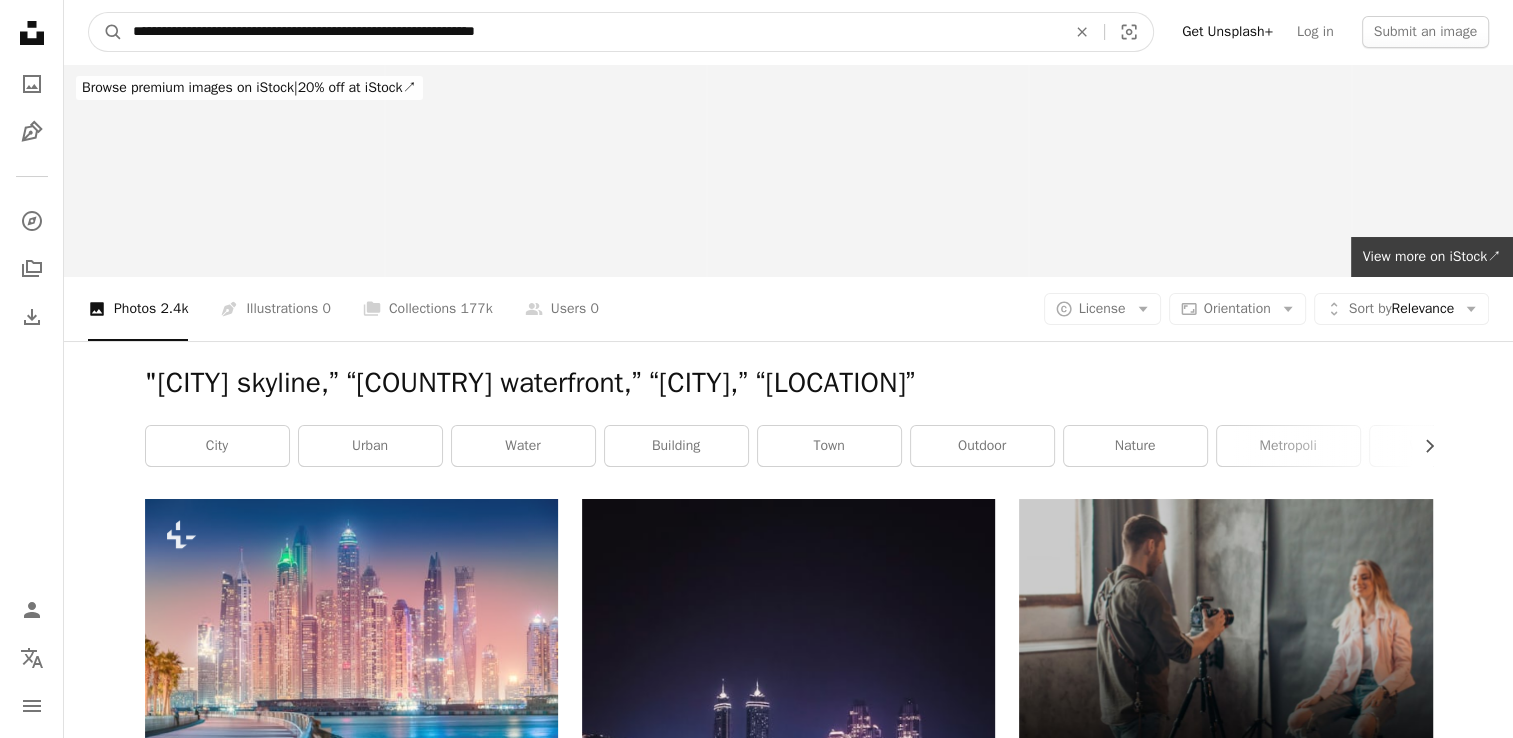 click on "**********" at bounding box center [591, 32] 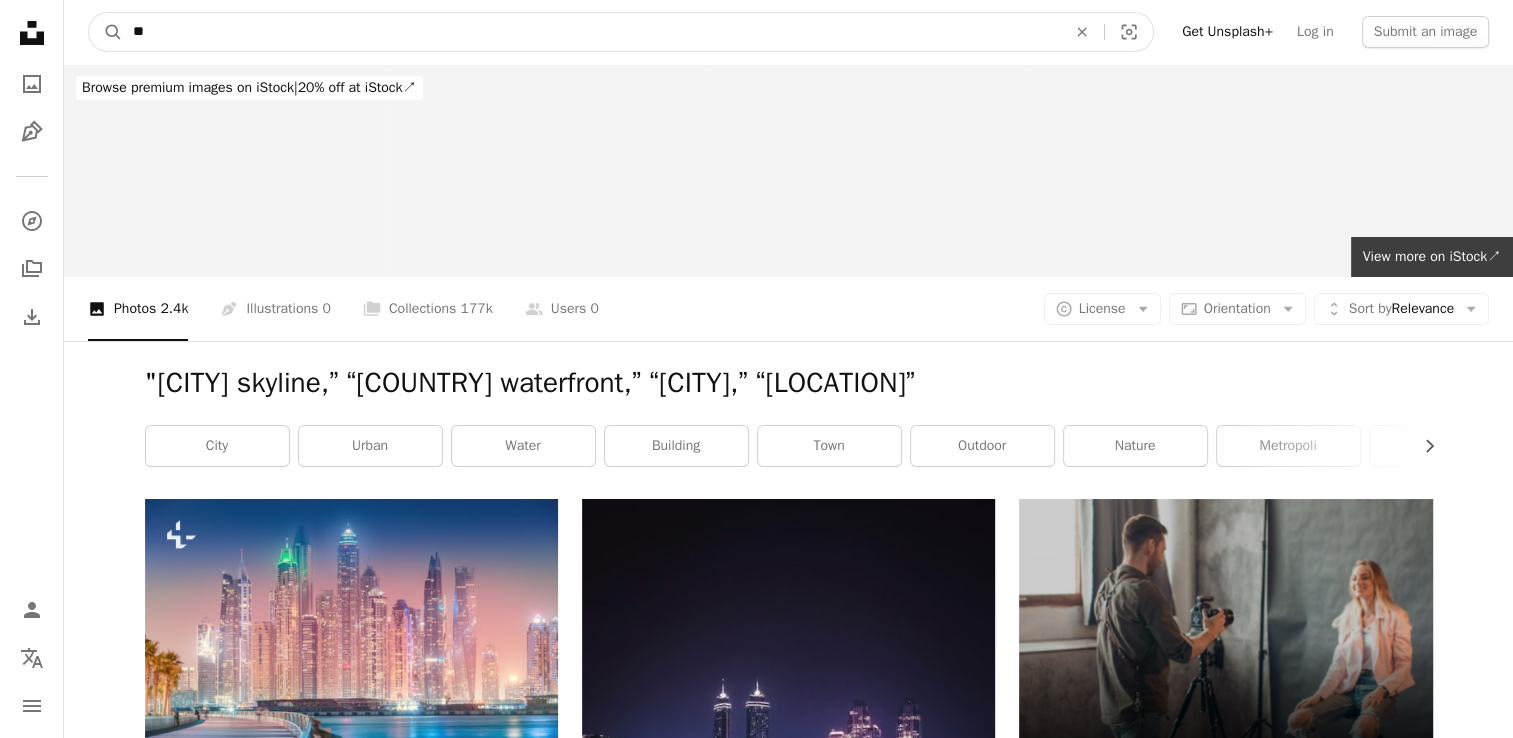 type on "*" 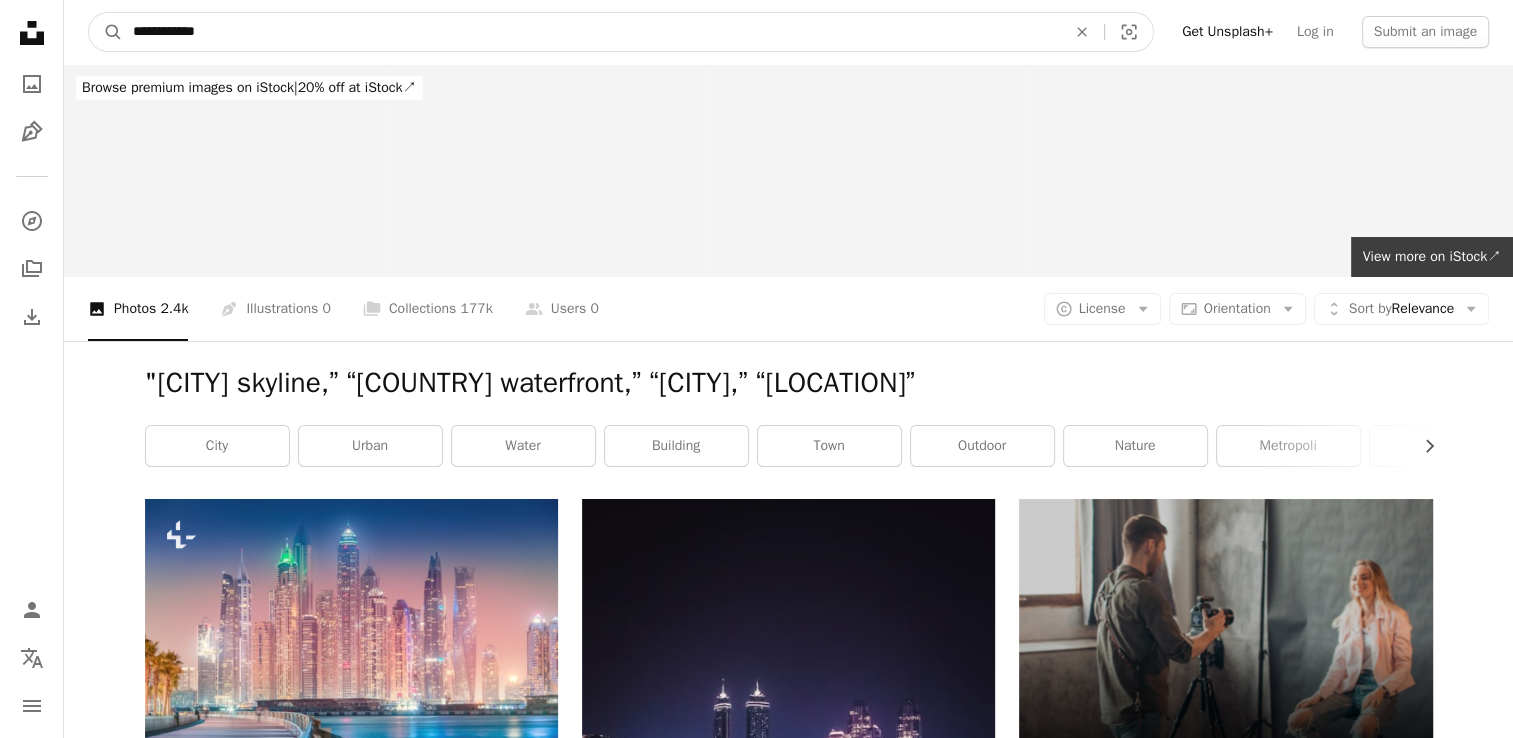 type on "**********" 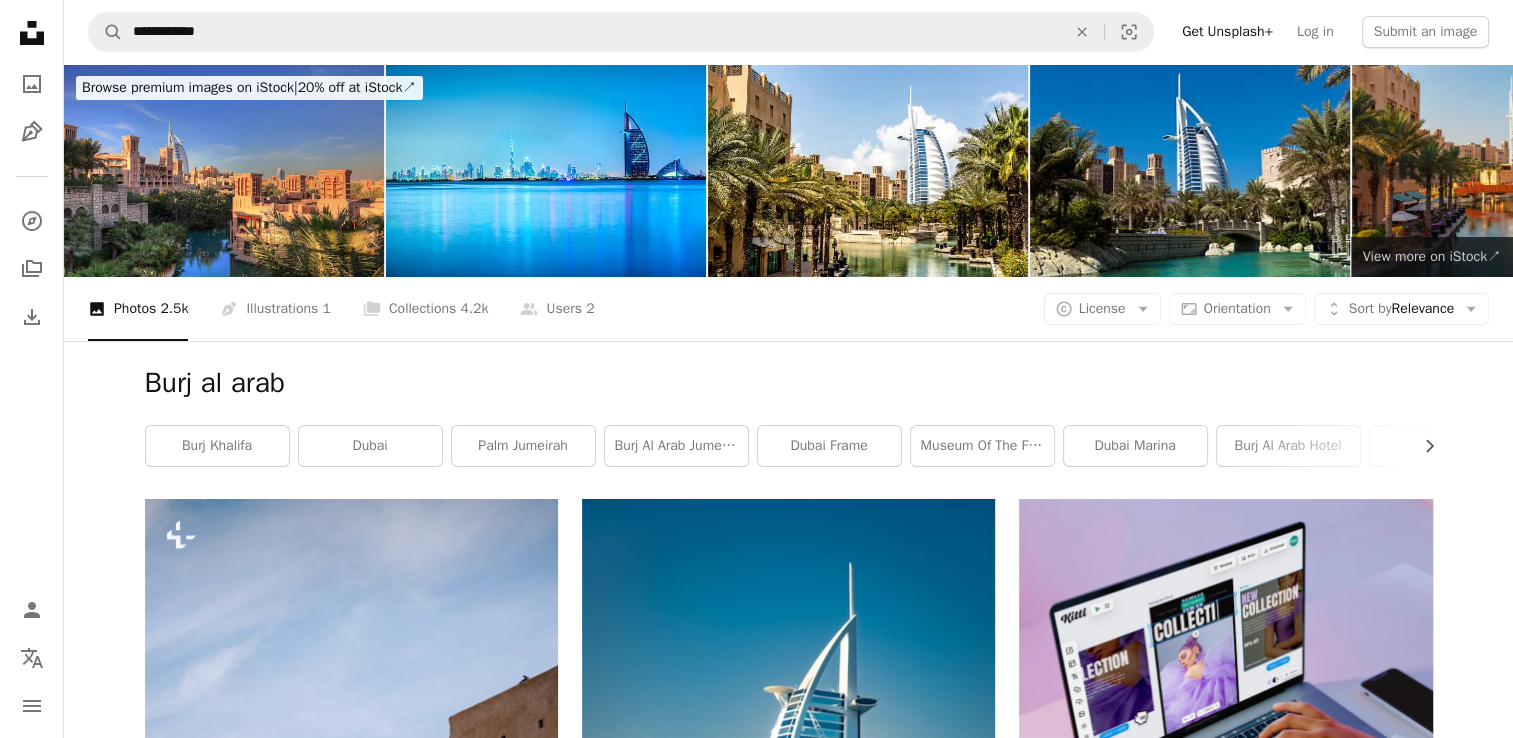 click on "View more on iStock  ↗" at bounding box center (1432, 256) 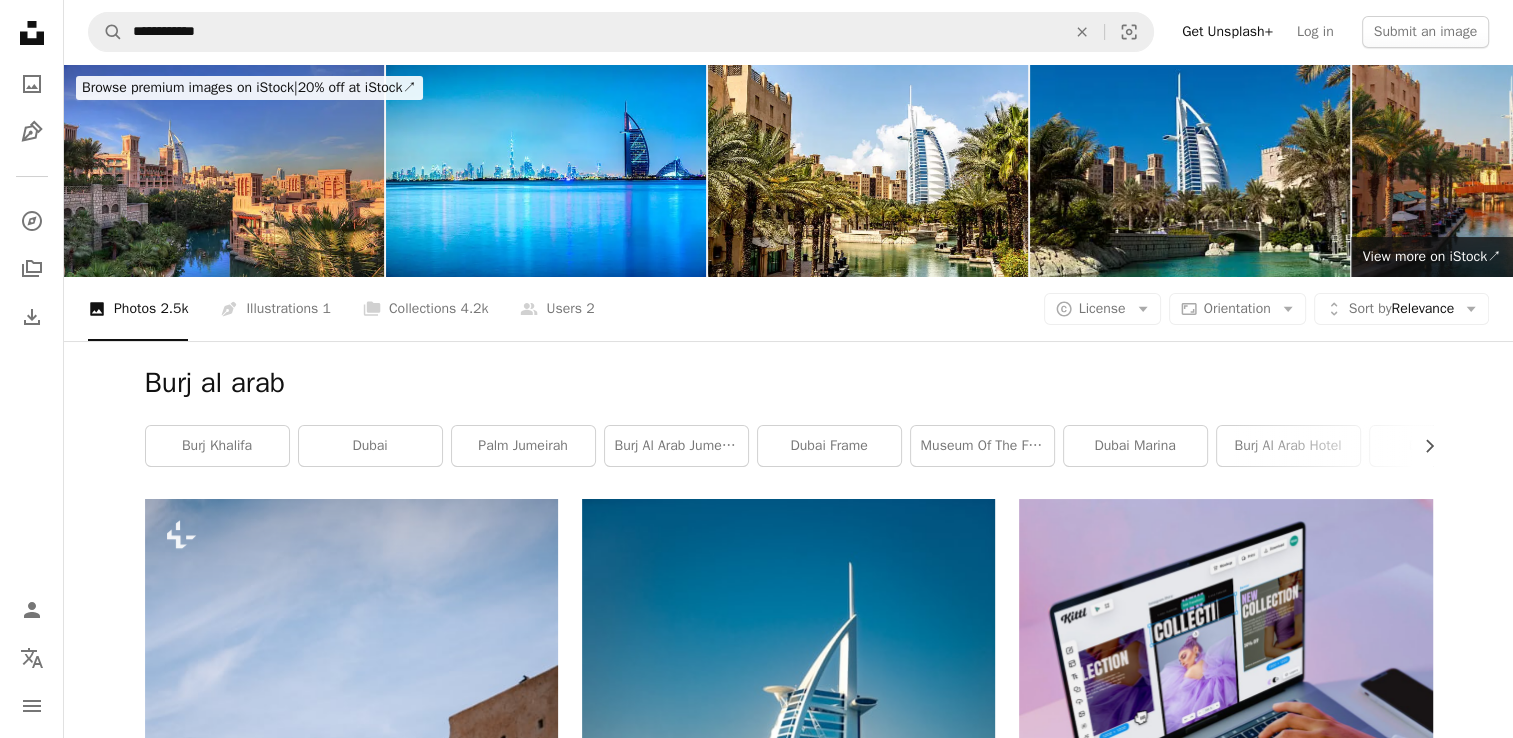click on "Browse premium images on iStock  |  20% off at iStock  ↗ Browse premium images on iStock 20% off at iStock  ↗ View more  ↗ View more on iStock  ↗ A photo Photos   2.5k Pen Tool Illustrations   1 A stack of folders Collections   4.2k A group of people Users   2 A copyright icon © License Arrow down Aspect ratio Orientation Arrow down Unfold Sort by  Relevance Arrow down Filters Filters Burj al arab Chevron right burj khalifa dubai palm jumeirah burj al arab jumeirah dubai frame museum of the future dubai marina burj al arab hotel dubai mall building dubai skyline burj al arab dubai Plus sign for Unsplash+ A heart A plus sign [FIRST] For  Unsplash+ A lock   Purchase A heart A plus sign [FIRST] [LAST] Arrow pointing down A heart A plus sign [FIRST] [LAST] Arrow pointing down A heart A plus sign [FIRST] [LAST] Arrow pointing down Plus sign for Unsplash+ A heart A plus sign [FIRST] For  Unsplash+ A lock   Purchase A heart A plus sign [FIRST] [LAST] Arrow pointing down A heart A plus sign [FIRST] [LAST] Arrow pointing down Plus sign for Unsplash+ A heart A plus sign [FIRST] For  Unsplash+ A lock   Purchase A heart A plus sign [FIRST] [LAST] Arrow pointing down Plus sign for Unsplash+ A heart A plus sign [FIRST] [LAST] Arrow pointing down Plus sign for Unsplash+ A heart A plus sign [FIRST] [LAST] Arrow pointing down" at bounding box center [788, 2474] 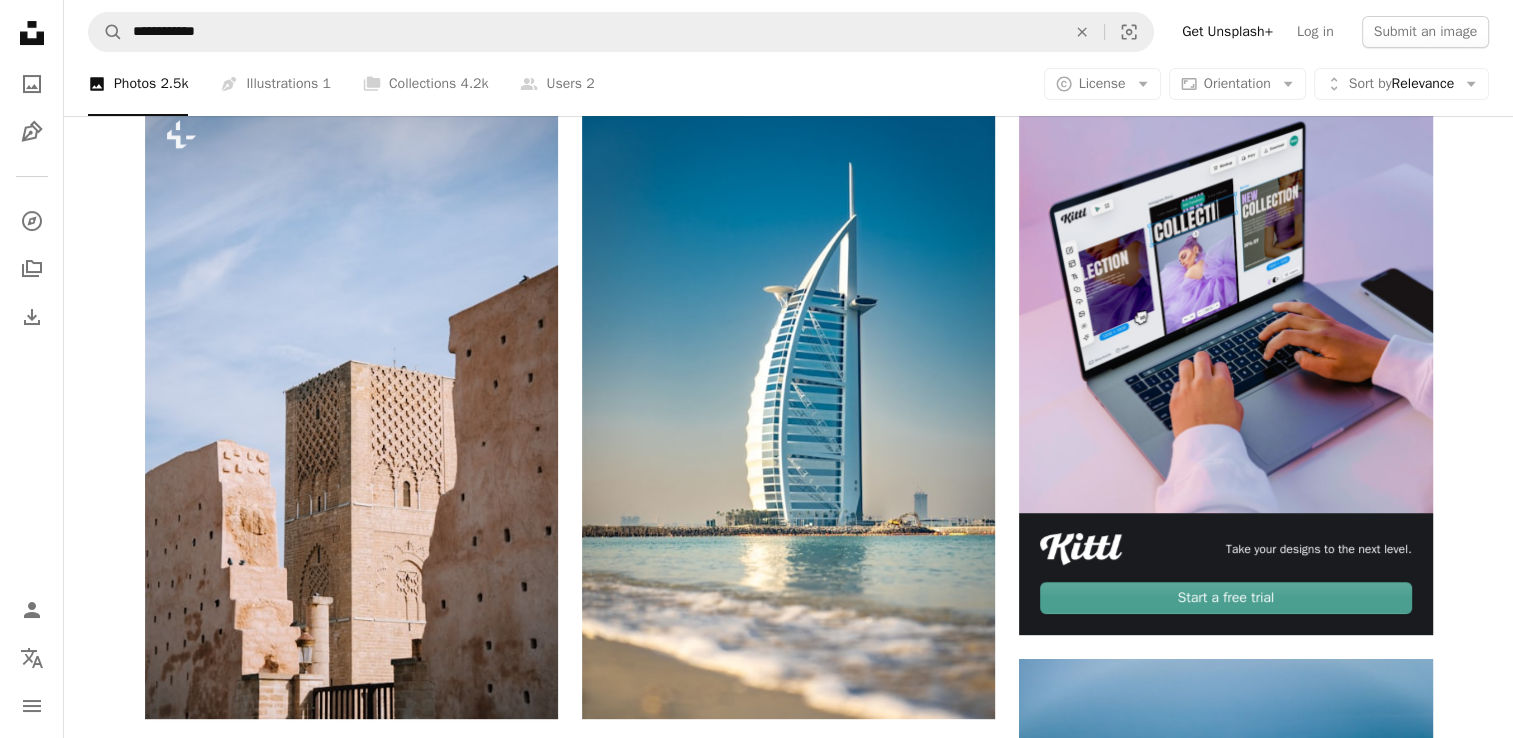 scroll, scrollTop: 436, scrollLeft: 0, axis: vertical 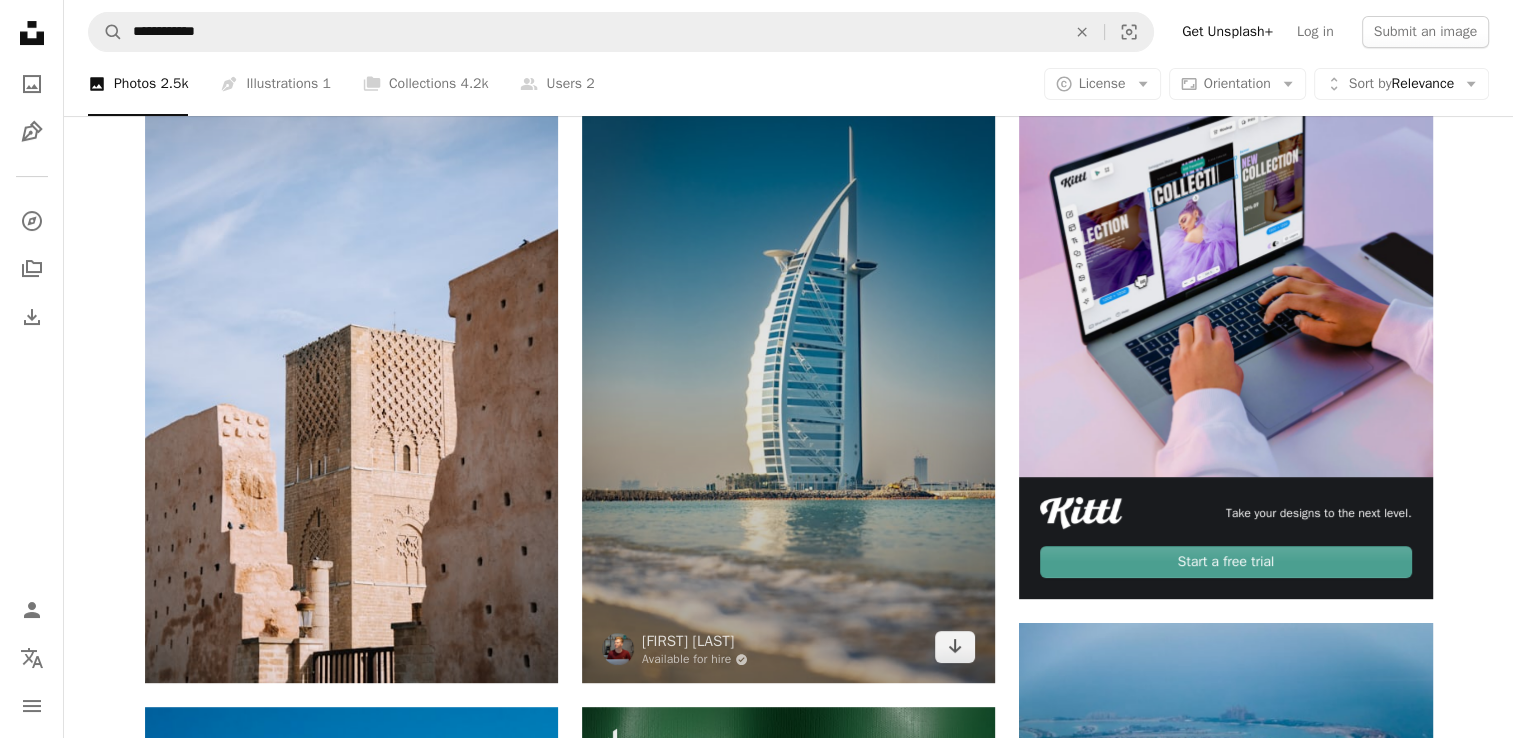 drag, startPoint x: 1383, startPoint y: 706, endPoint x: 858, endPoint y: 478, distance: 572.3714 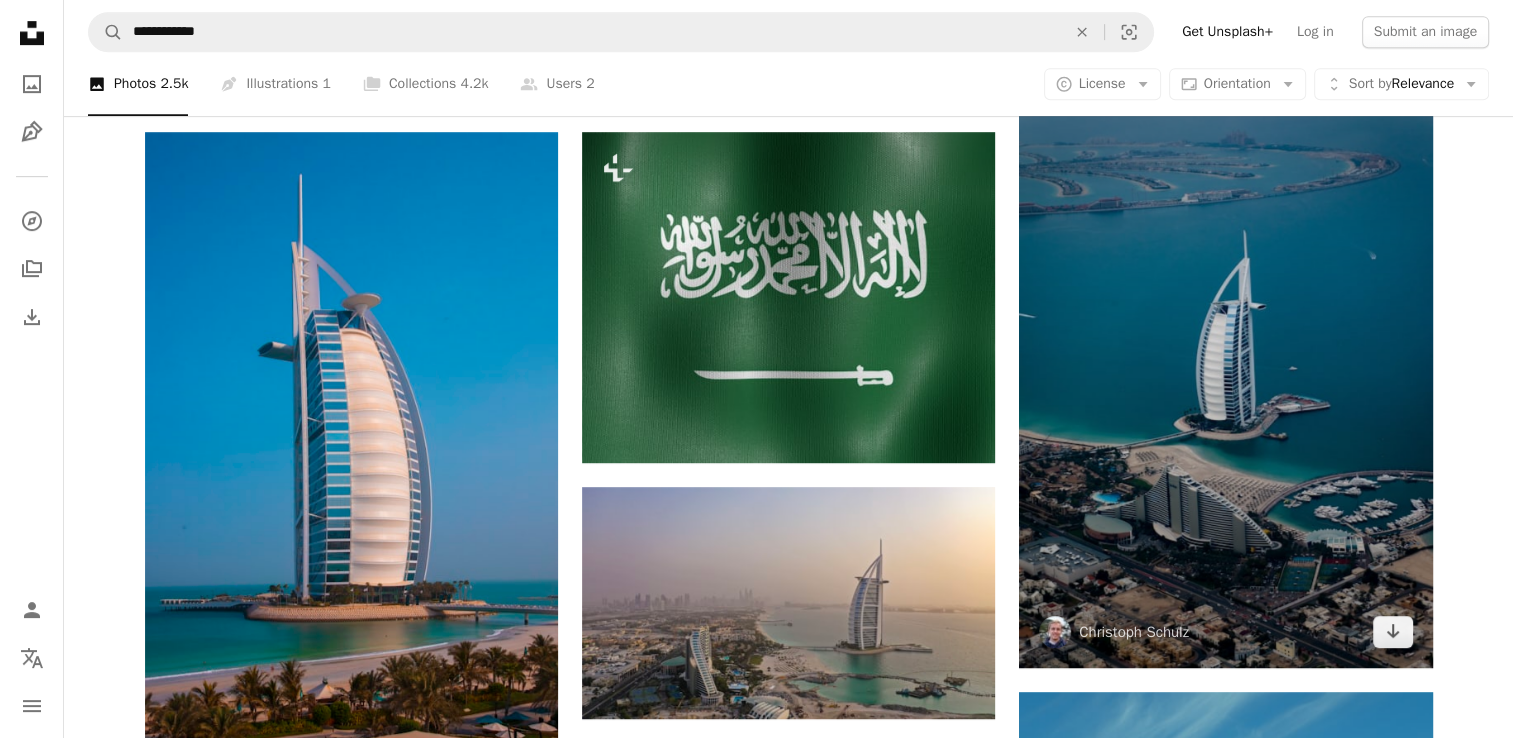 scroll, scrollTop: 1012, scrollLeft: 0, axis: vertical 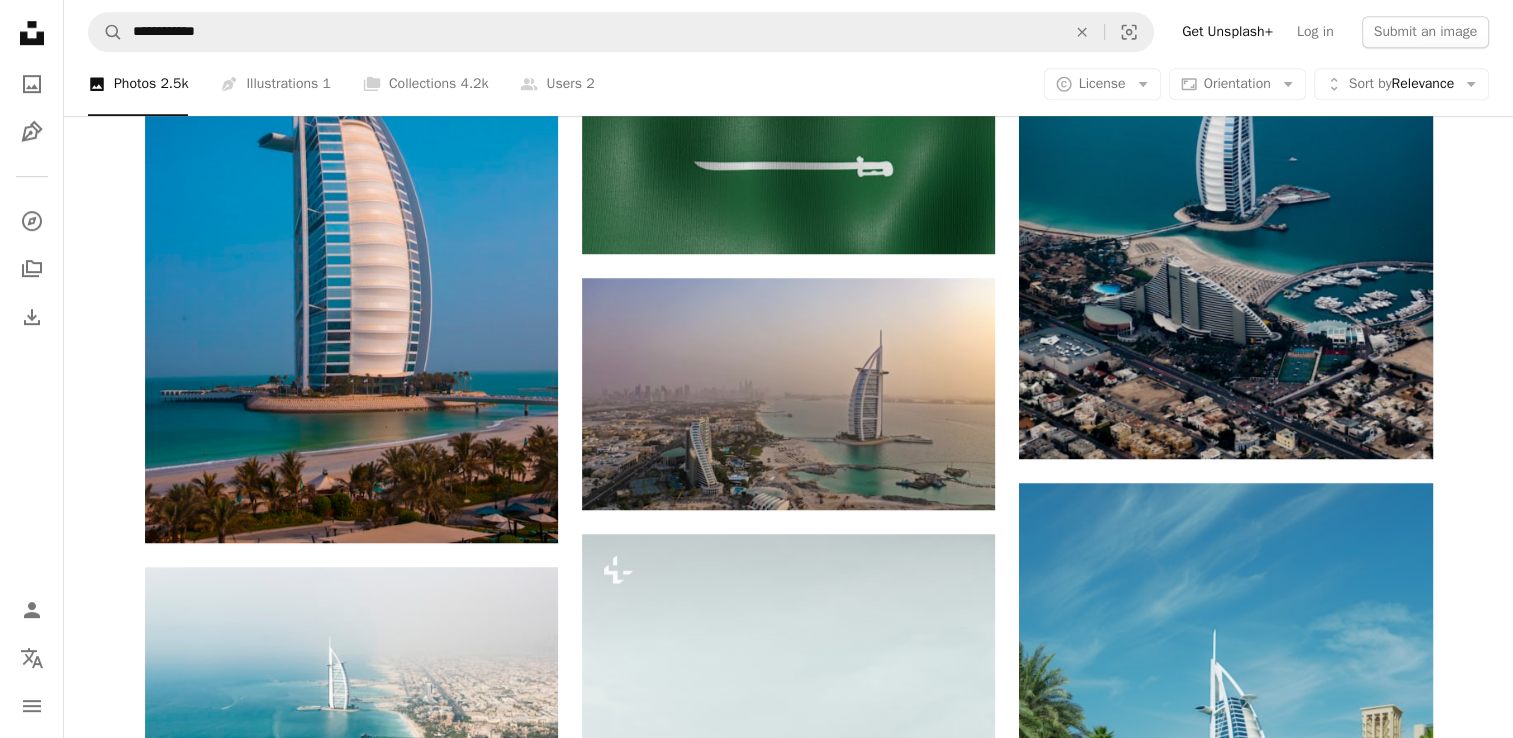 click on "Plus sign for Unsplash+ A heart A plus sign [FIRST] For  Unsplash+ A lock   Purchase A heart A plus sign [FIRST] [LAST] Arrow pointing down A heart A plus sign [FIRST] [LAST] Arrow pointing down A heart A plus sign [FIRST] [LAST] Arrow pointing down Plus sign for Unsplash+ A heart A plus sign [FIRST] For  Unsplash+ A lock   Purchase A heart A plus sign [FIRST] [LAST] Arrow pointing down A heart A plus sign [FIRST] [LAST] Arrow pointing down Plus sign for Unsplash+ A heart A plus sign [FIRST] For  Unsplash+ A lock   Purchase A heart A plus sign [FIRST] [LAST] Available for hire A checkmark inside of a circle Arrow pointing down Plus sign for Unsplash+ A heart A plus sign Resource Database For  Unsplash+ A lock   Purchase A heart A plus sign [FIRST] Arrow pointing down Plus sign for Unsplash+ A heart A plus sign [FIRST] For  Unsplash+ A lock   Purchase A heart A plus sign [FIRST] [LAST] Available for hire A checkmark inside of a circle Arrow pointing down A heart A plus sign [FIRST] [LAST] Arrow pointing down A heart A plus sign [FIRST] [LAST] Arrow pointing down Take your designs to the next level. Start a free trial A heart A plus sign A heart [FIRST]" at bounding box center [788, 1013] 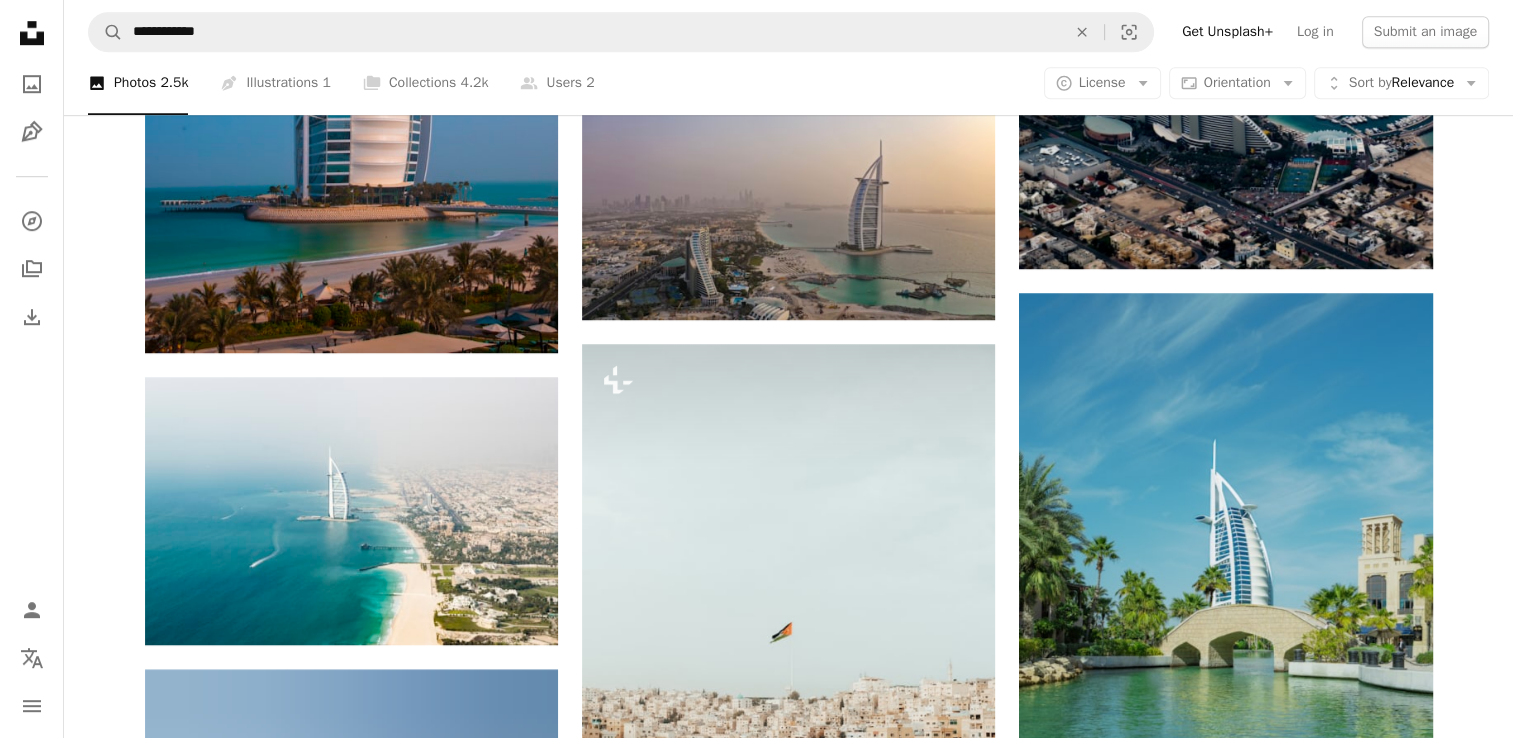scroll, scrollTop: 1415, scrollLeft: 0, axis: vertical 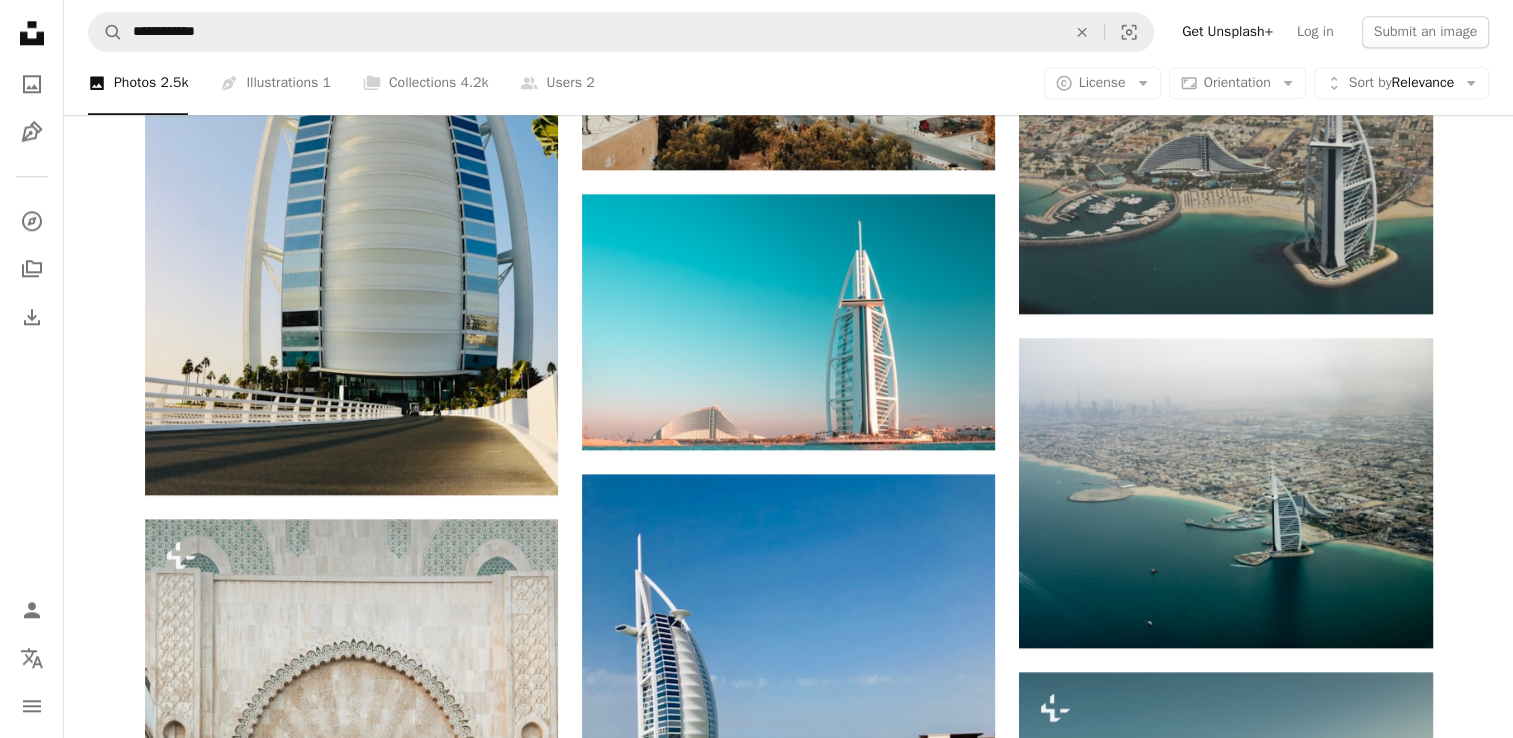 click on "Plus sign for Unsplash+ A heart A plus sign [FIRST] For  Unsplash+ A lock   Purchase A heart A plus sign [FIRST] [LAST] Arrow pointing down A heart A plus sign [FIRST] [LAST] Arrow pointing down A heart A plus sign [FIRST] [LAST] Arrow pointing down Plus sign for Unsplash+ A heart A plus sign [FIRST] For  Unsplash+ A lock   Purchase A heart A plus sign [FIRST] [LAST] Arrow pointing down A heart A plus sign [FIRST] [LAST] Arrow pointing down Plus sign for Unsplash+ A heart A plus sign [FIRST] For  Unsplash+ A lock   Purchase A heart A plus sign [FIRST] [LAST] Available for hire A checkmark inside of a circle Arrow pointing down Plus sign for Unsplash+ A heart A plus sign Resource Database For  Unsplash+ A lock   Purchase A heart A plus sign [FIRST] Arrow pointing down Plus sign for Unsplash+ A heart A plus sign [FIRST] For  Unsplash+ A lock   Purchase A heart A plus sign [FIRST] [LAST] Available for hire A checkmark inside of a circle Arrow pointing down A heart A plus sign [FIRST] [LAST] Arrow pointing down A heart A plus sign [FIRST] [LAST] Arrow pointing down Take your designs to the next level. Start a free trial A heart A plus sign A heart [FIRST]" at bounding box center [788, 29] 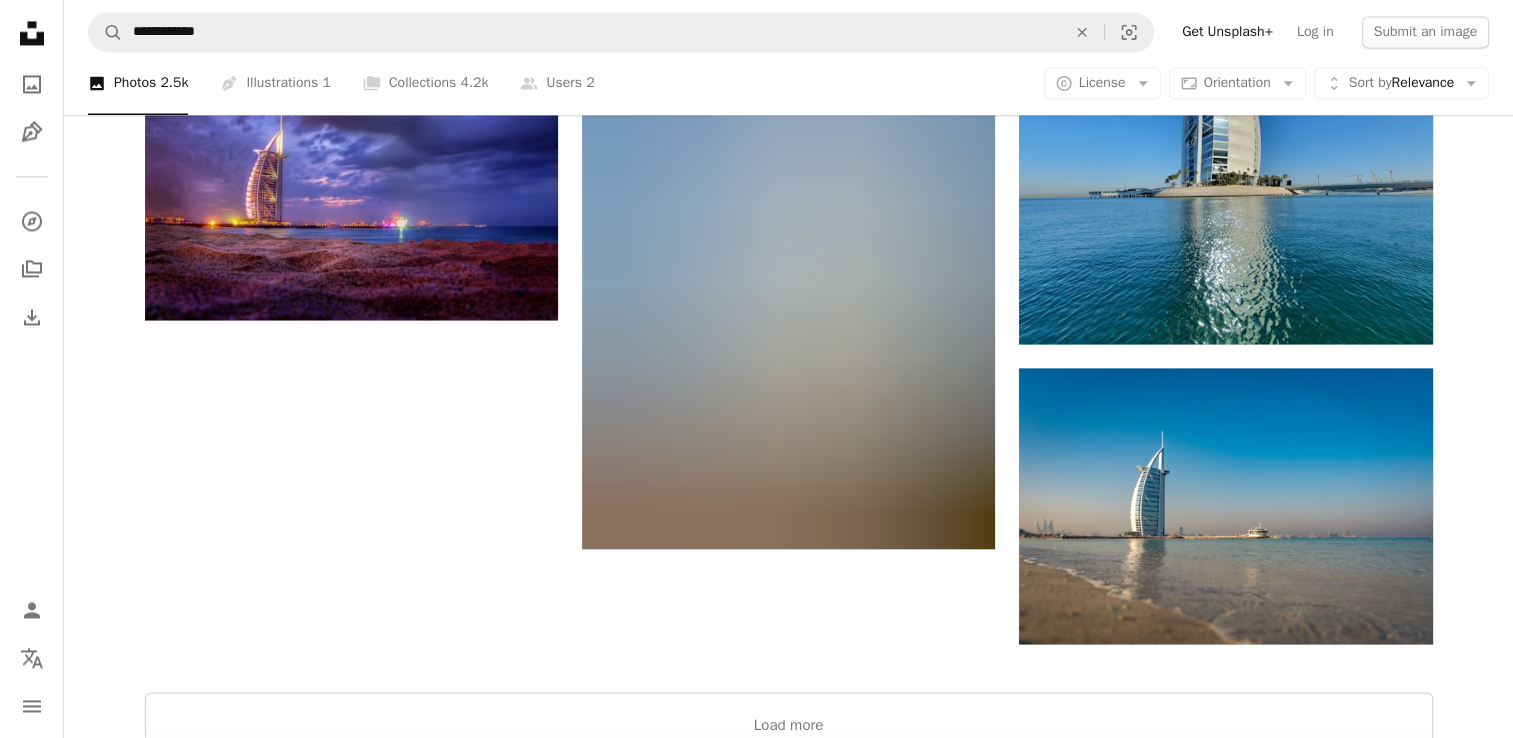scroll, scrollTop: 3406, scrollLeft: 0, axis: vertical 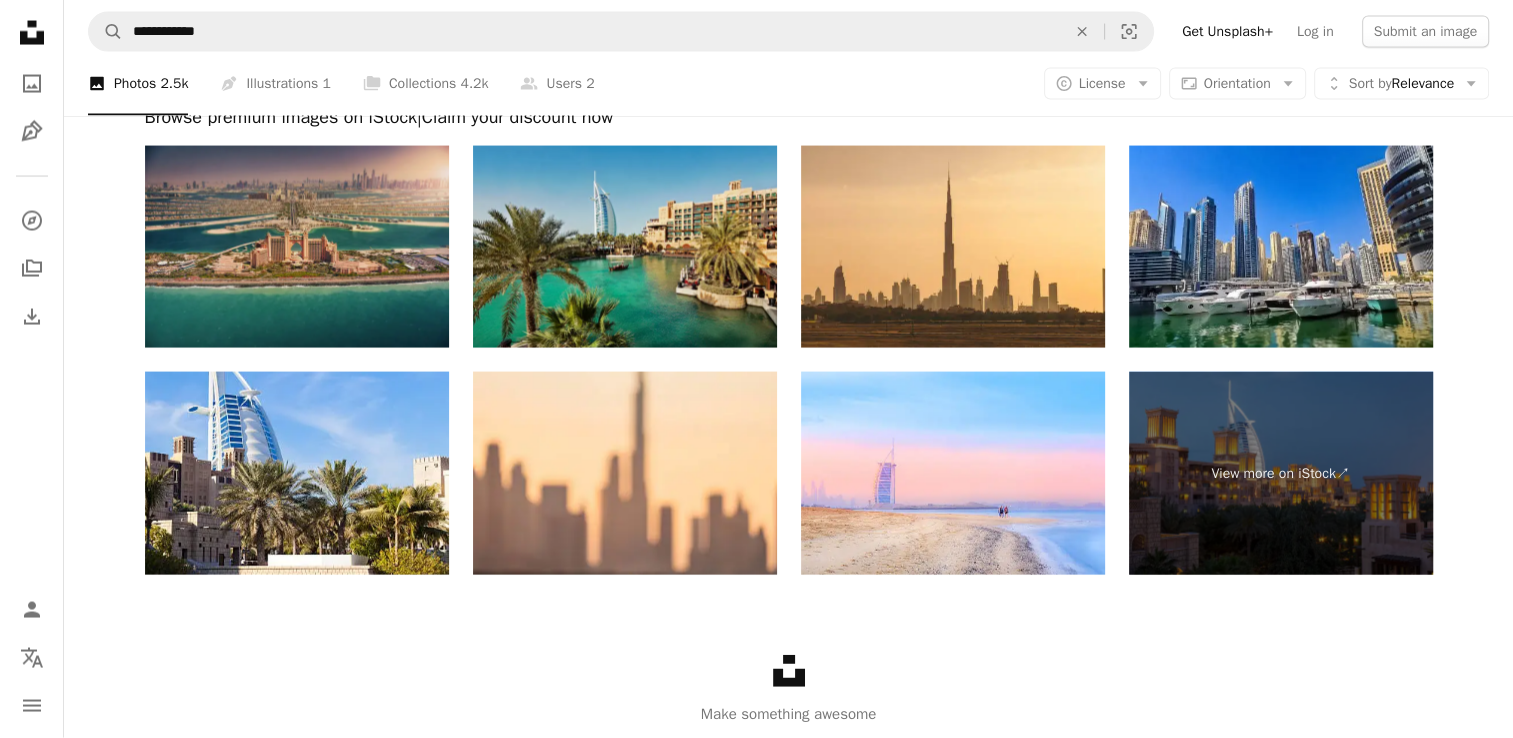 click at bounding box center (297, 247) 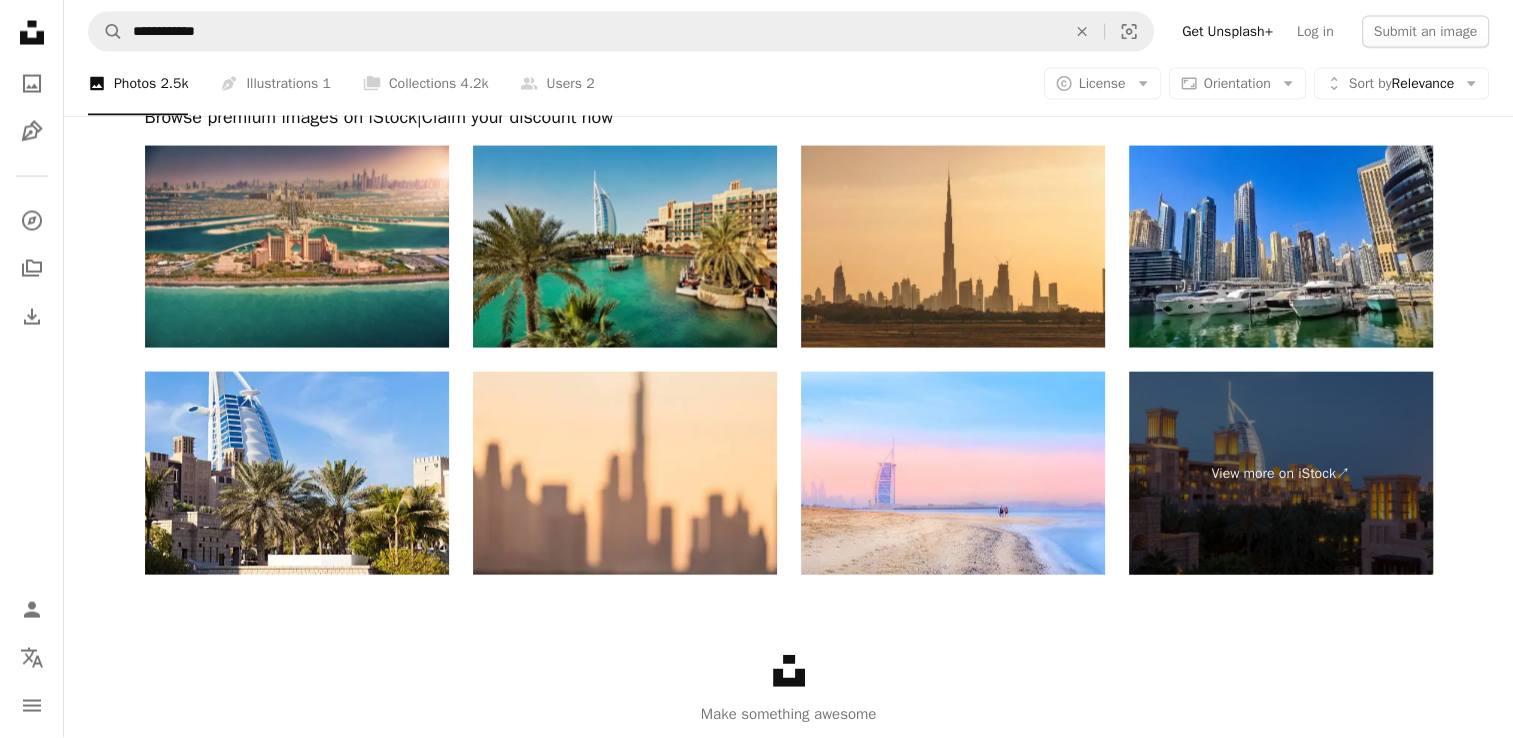 click on "Unsplash logo Make something awesome" at bounding box center (788, 690) 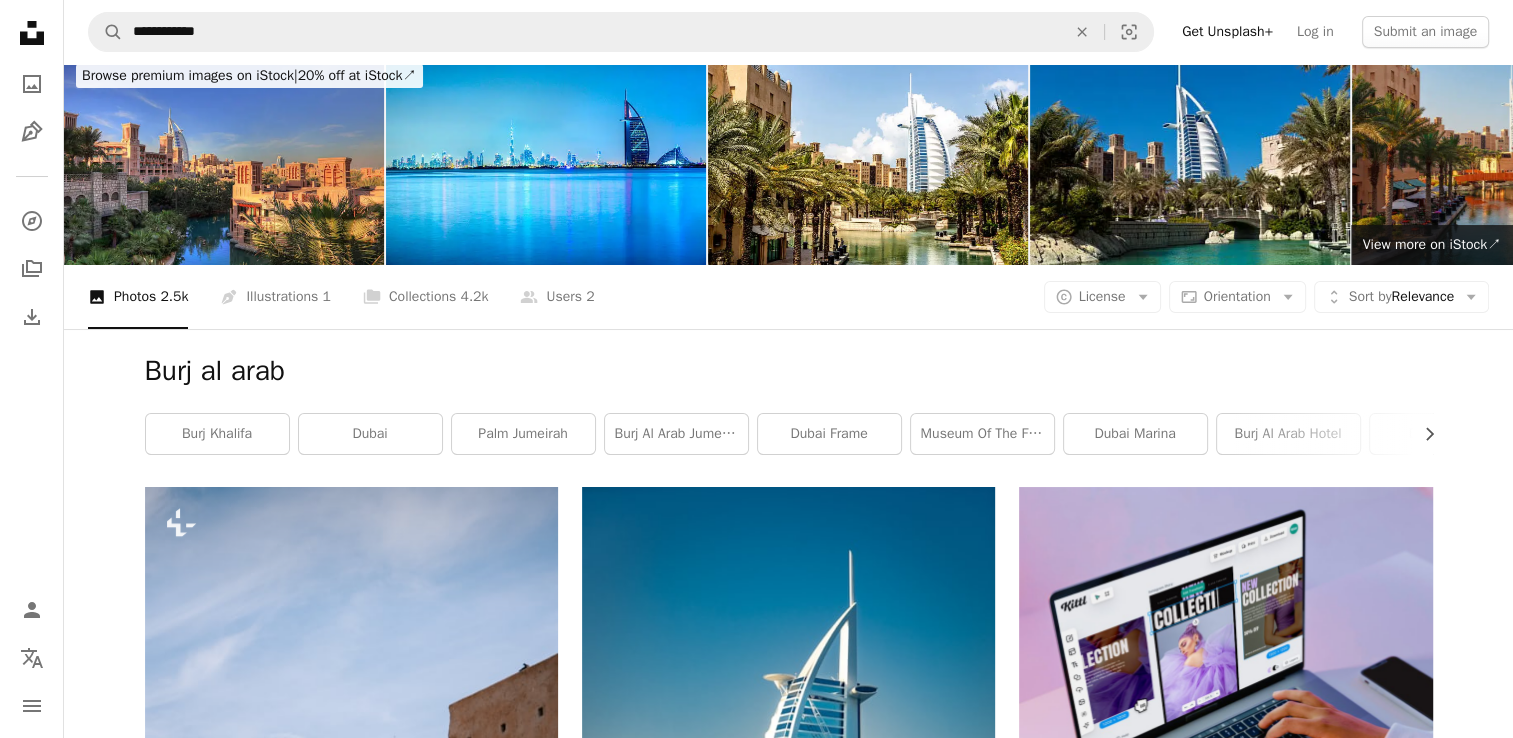 scroll, scrollTop: 0, scrollLeft: 0, axis: both 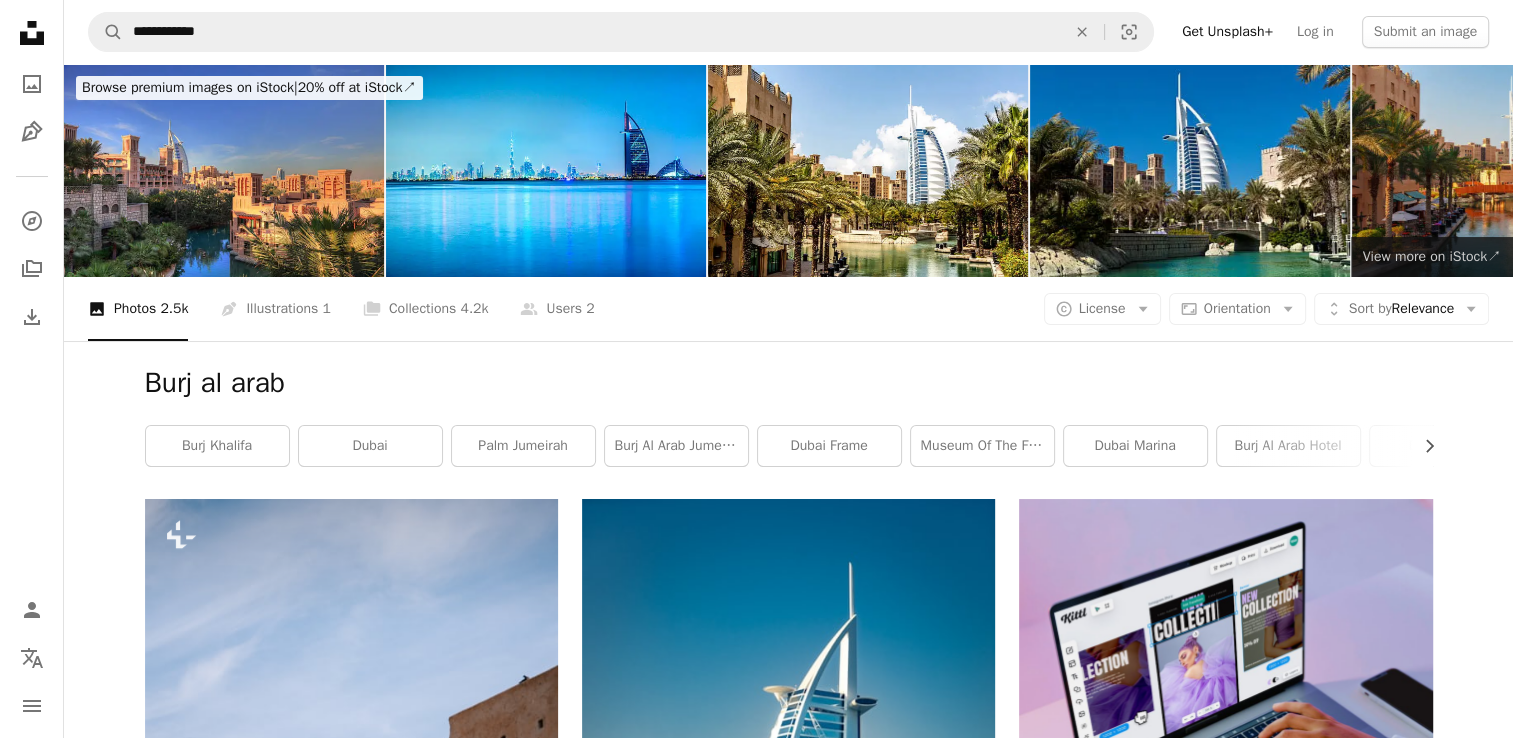 click on "View more on iStock  ↗" at bounding box center [1432, 256] 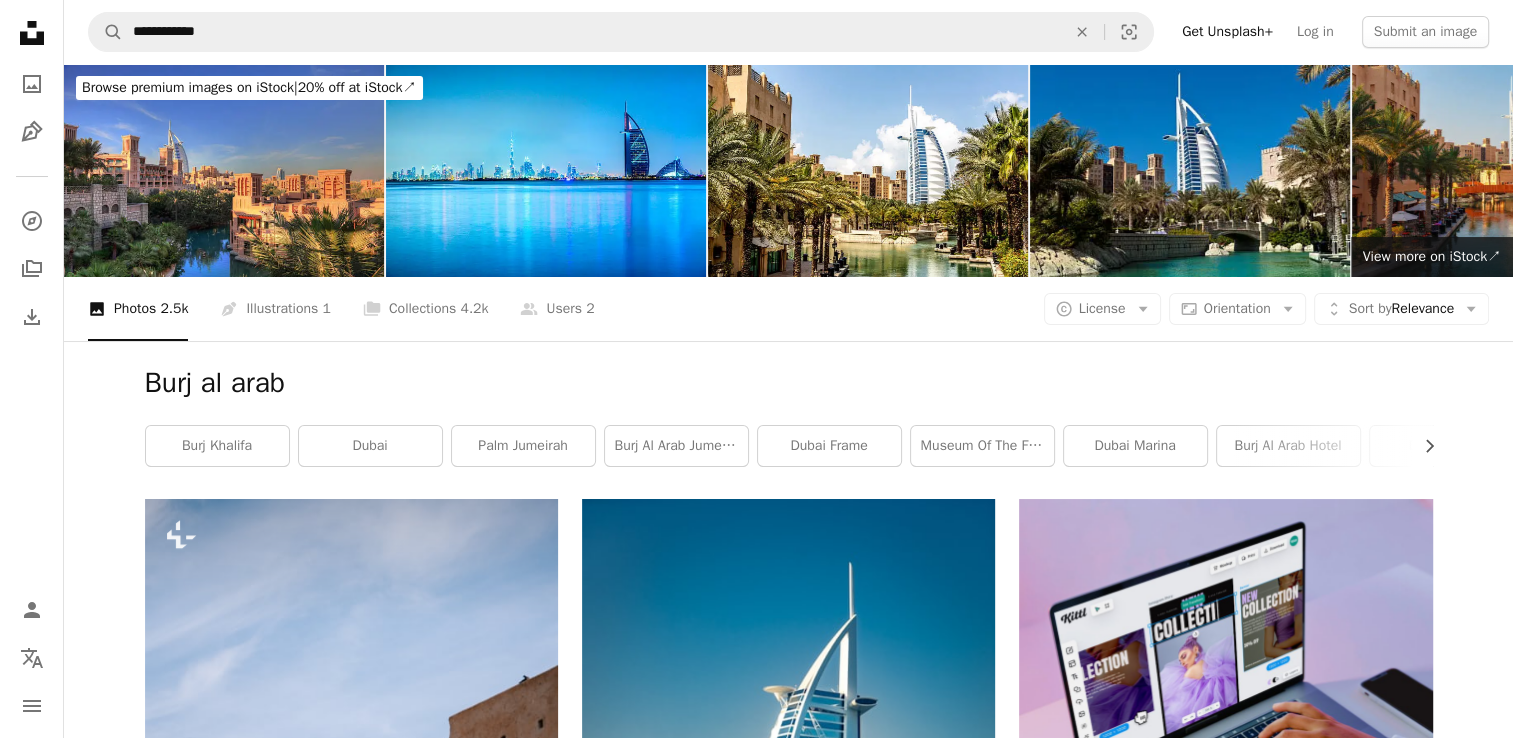 click on "Browse premium images on iStock  |  20% off at iStock  ↗" at bounding box center (249, 87) 